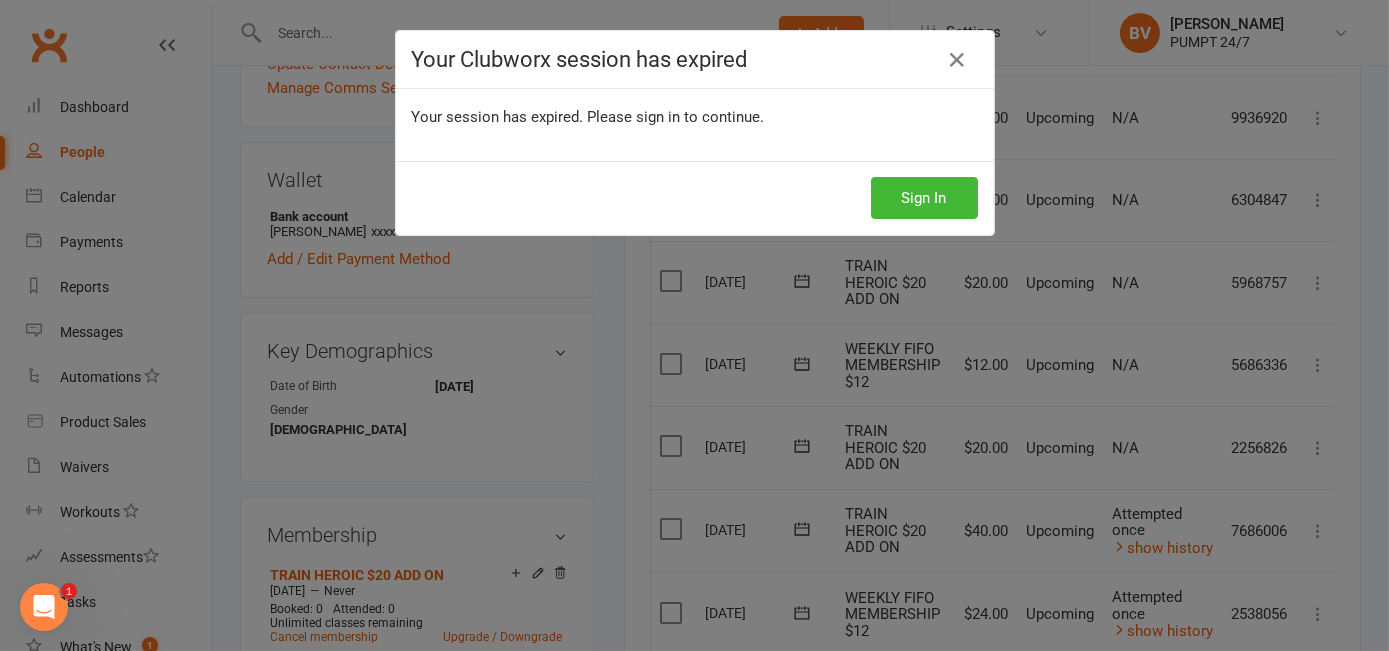 scroll, scrollTop: 0, scrollLeft: 0, axis: both 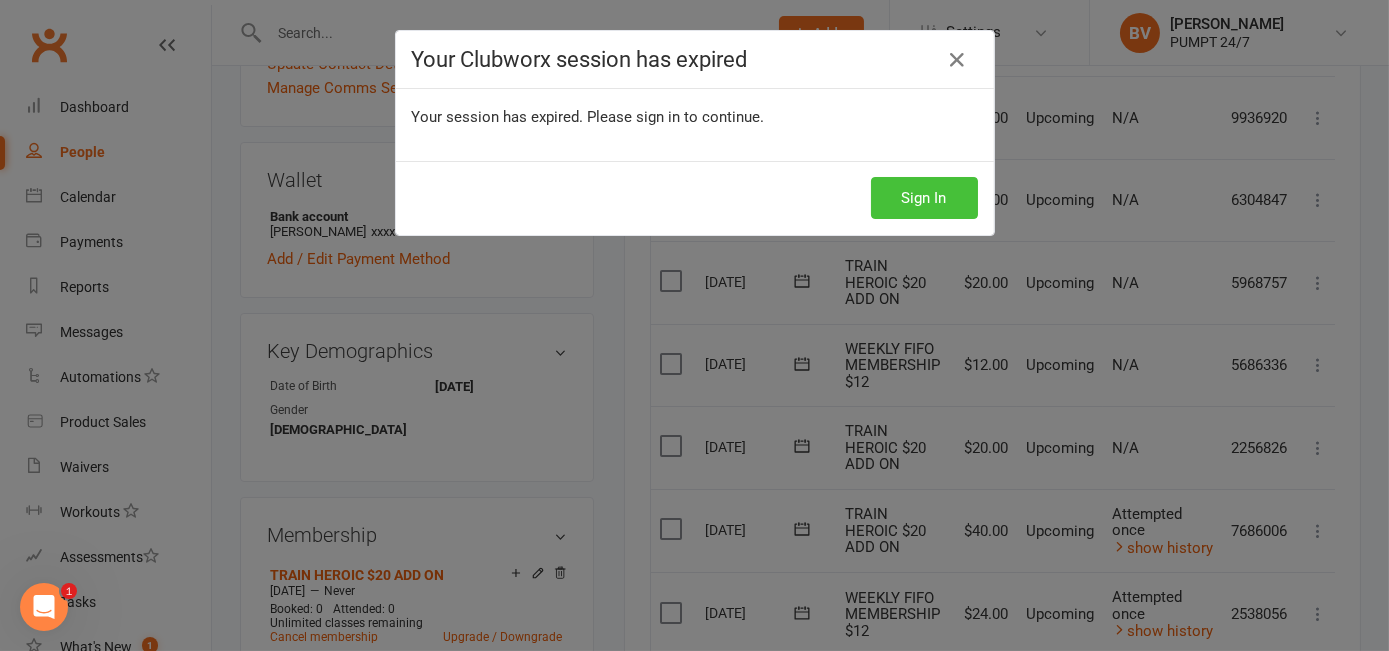 click on "Sign In" at bounding box center (924, 198) 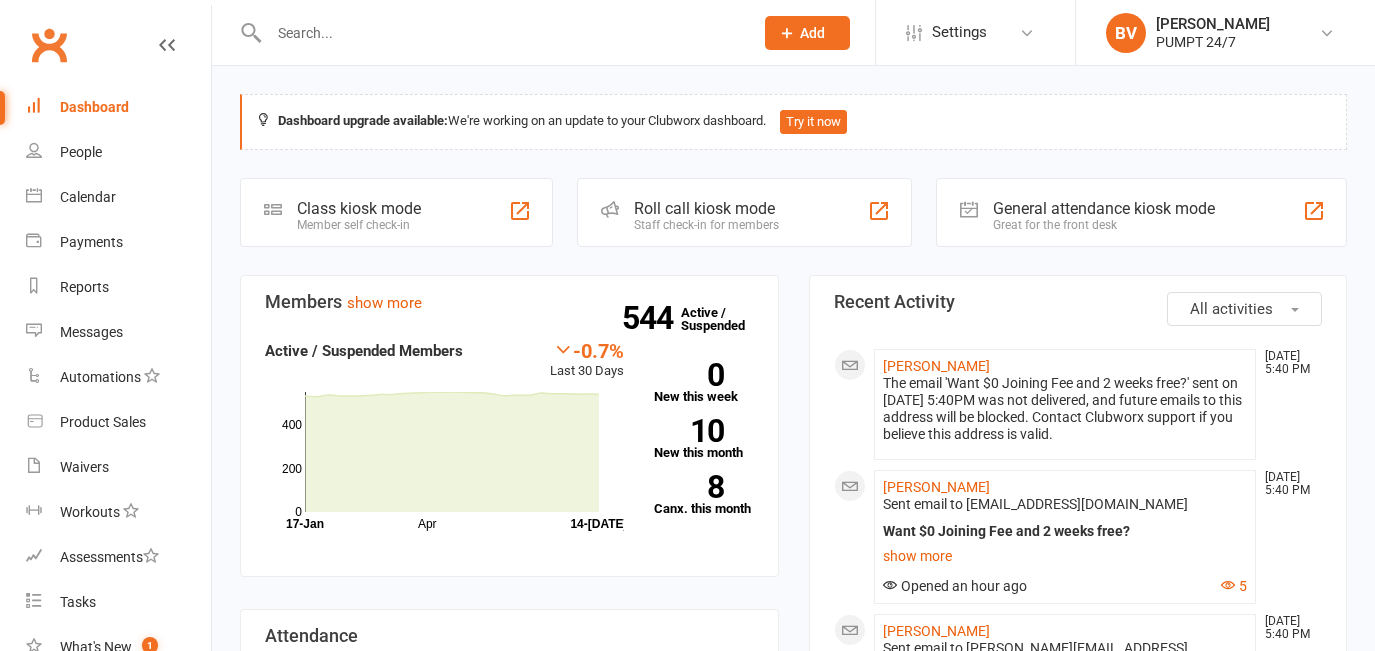 scroll, scrollTop: 0, scrollLeft: 0, axis: both 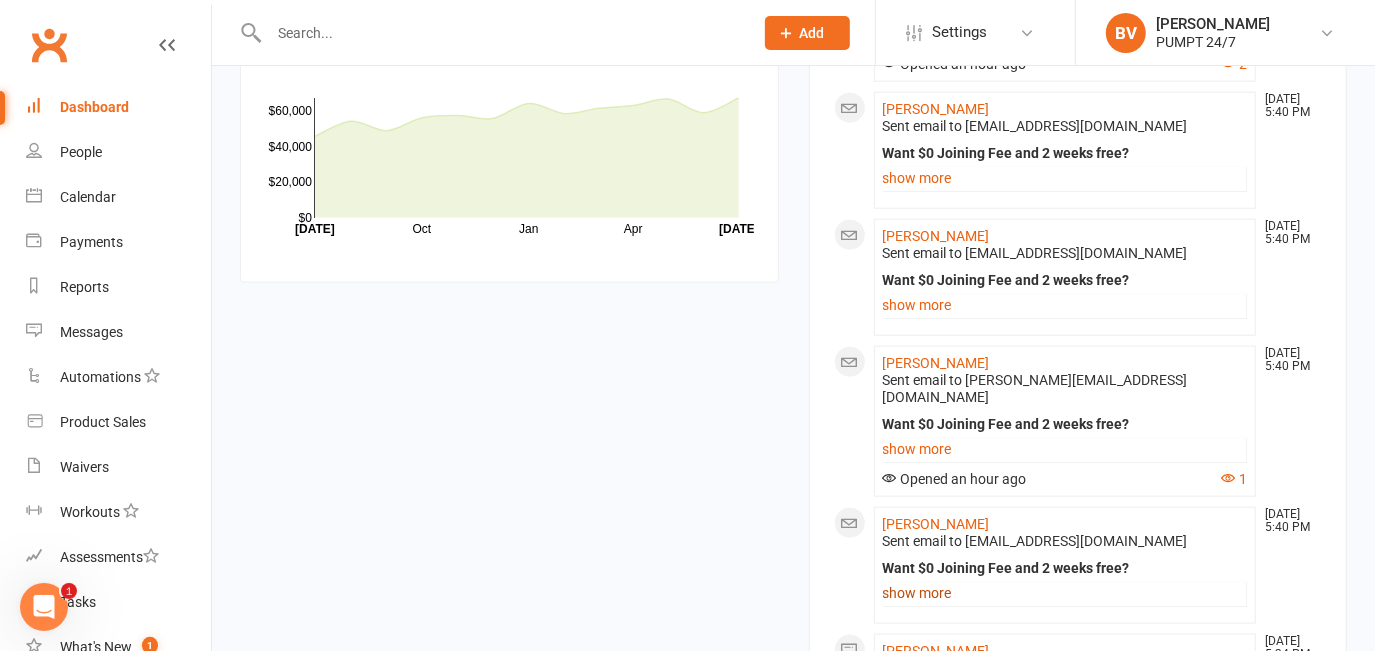 click on "show more" 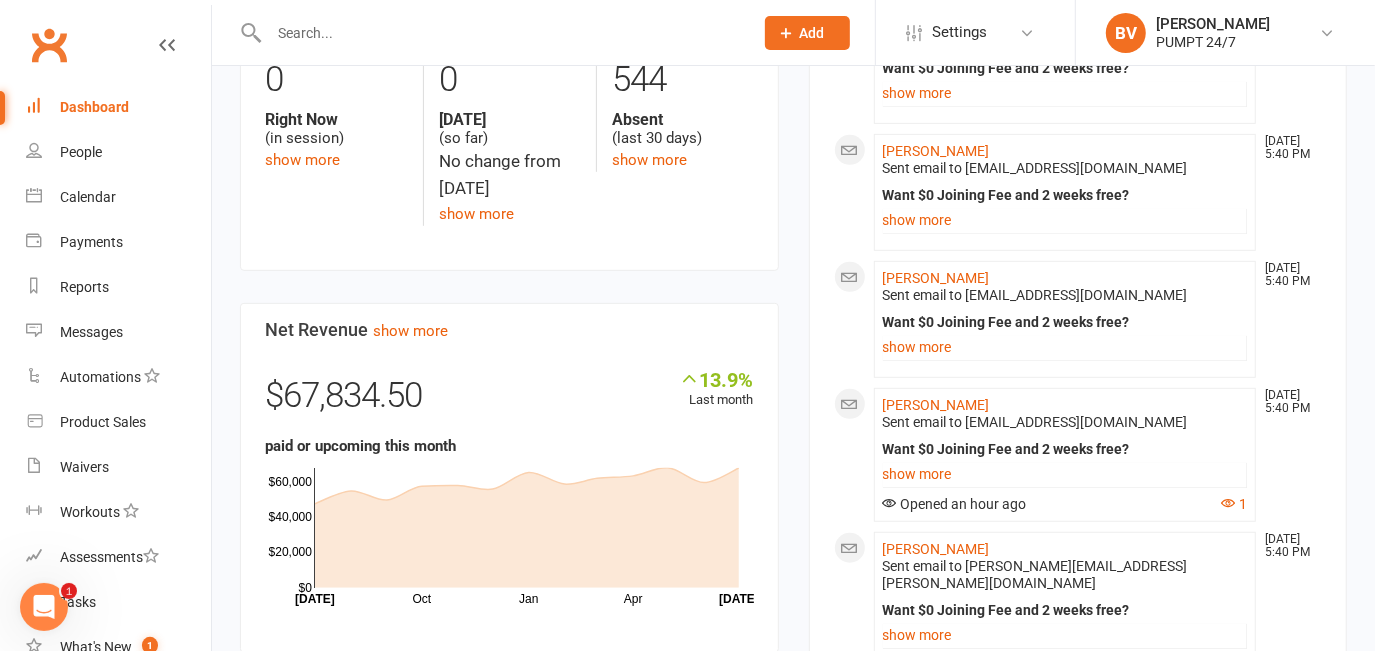 scroll, scrollTop: 715, scrollLeft: 0, axis: vertical 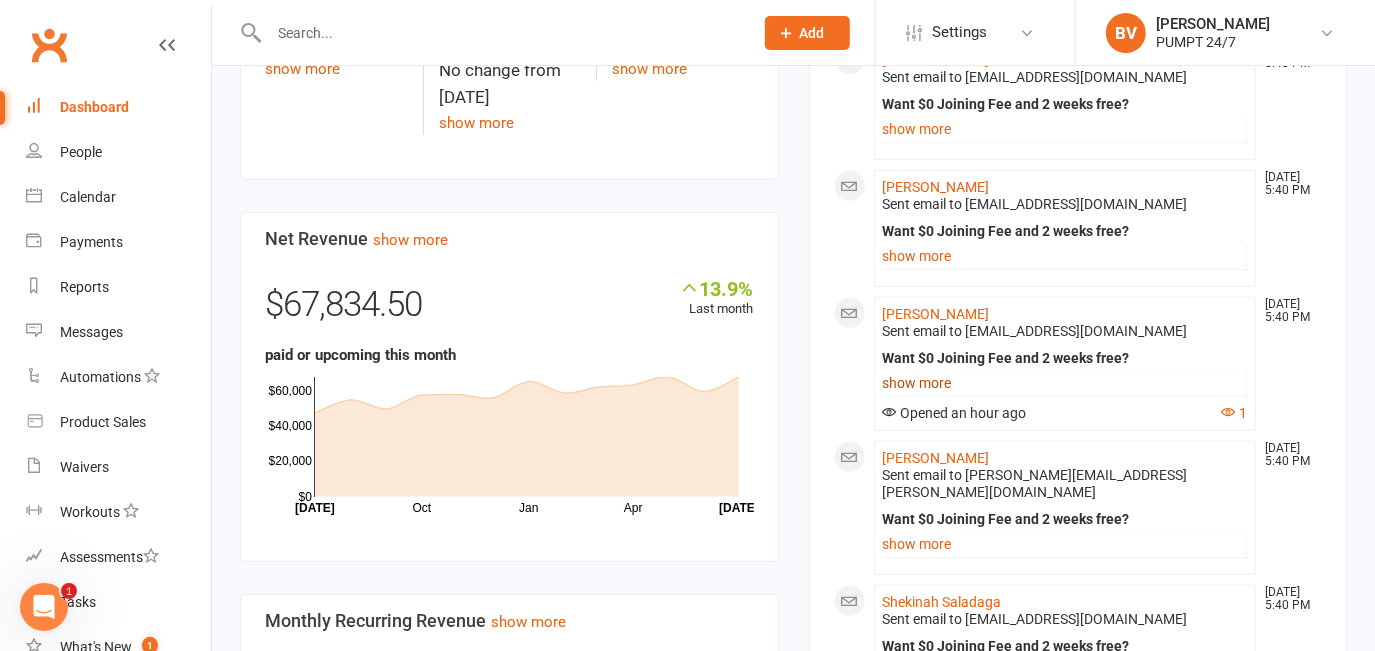 click on "show more" 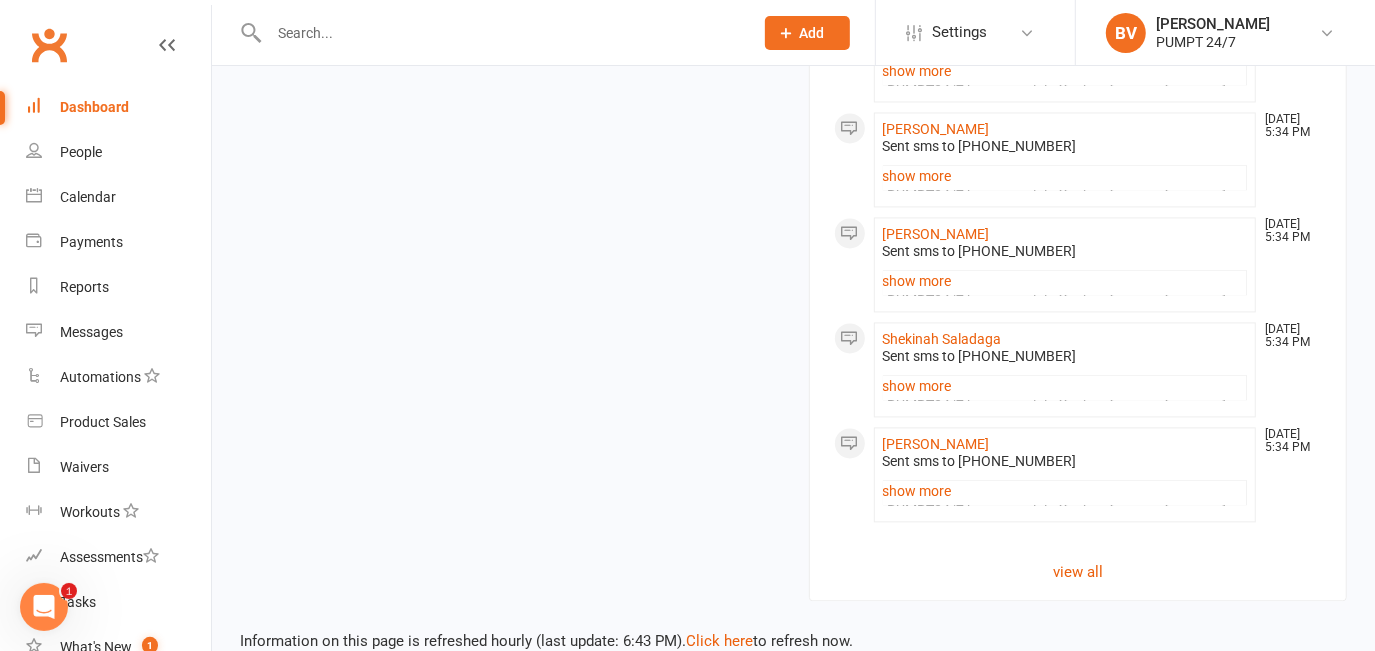 scroll, scrollTop: 2654, scrollLeft: 0, axis: vertical 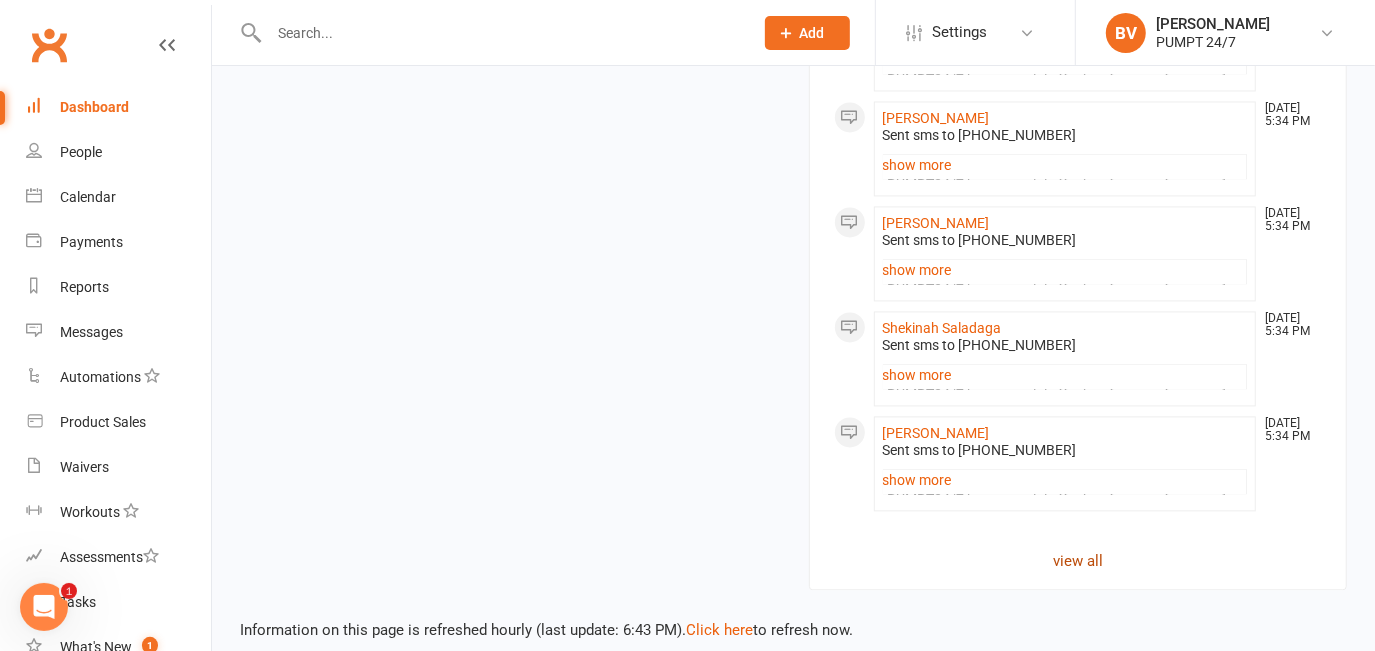 click on "view all" 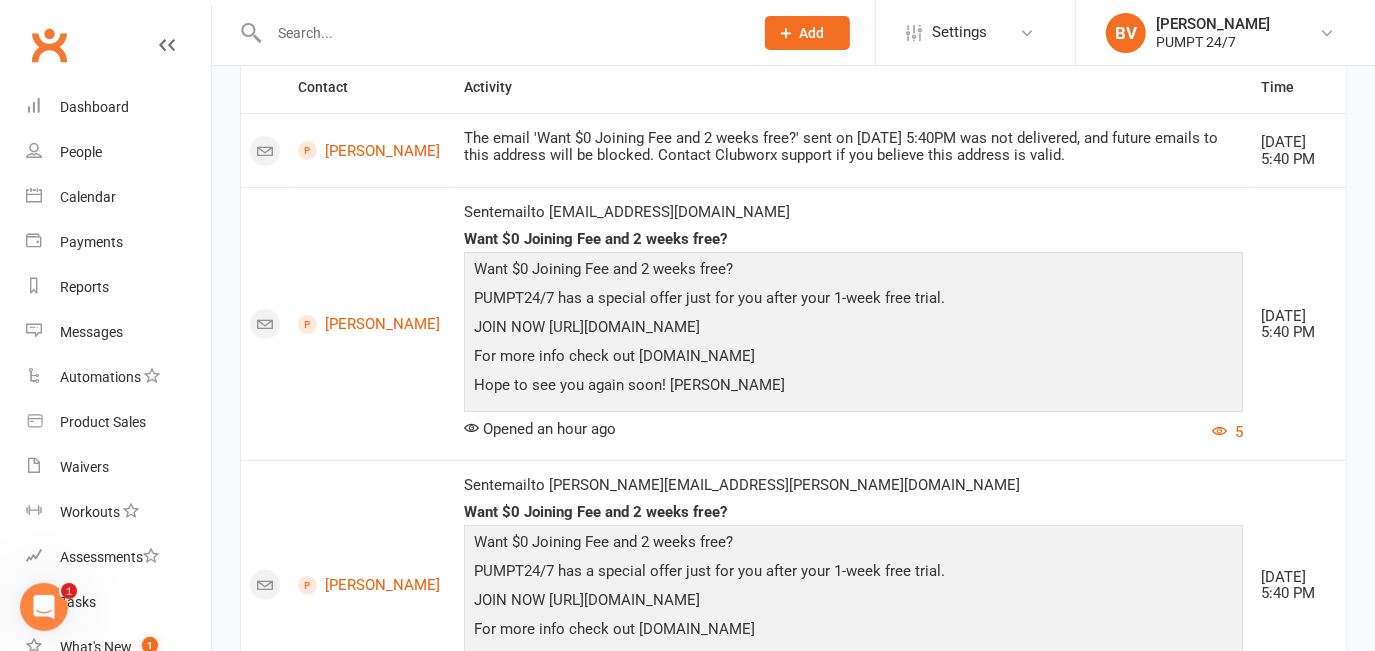 scroll, scrollTop: 0, scrollLeft: 0, axis: both 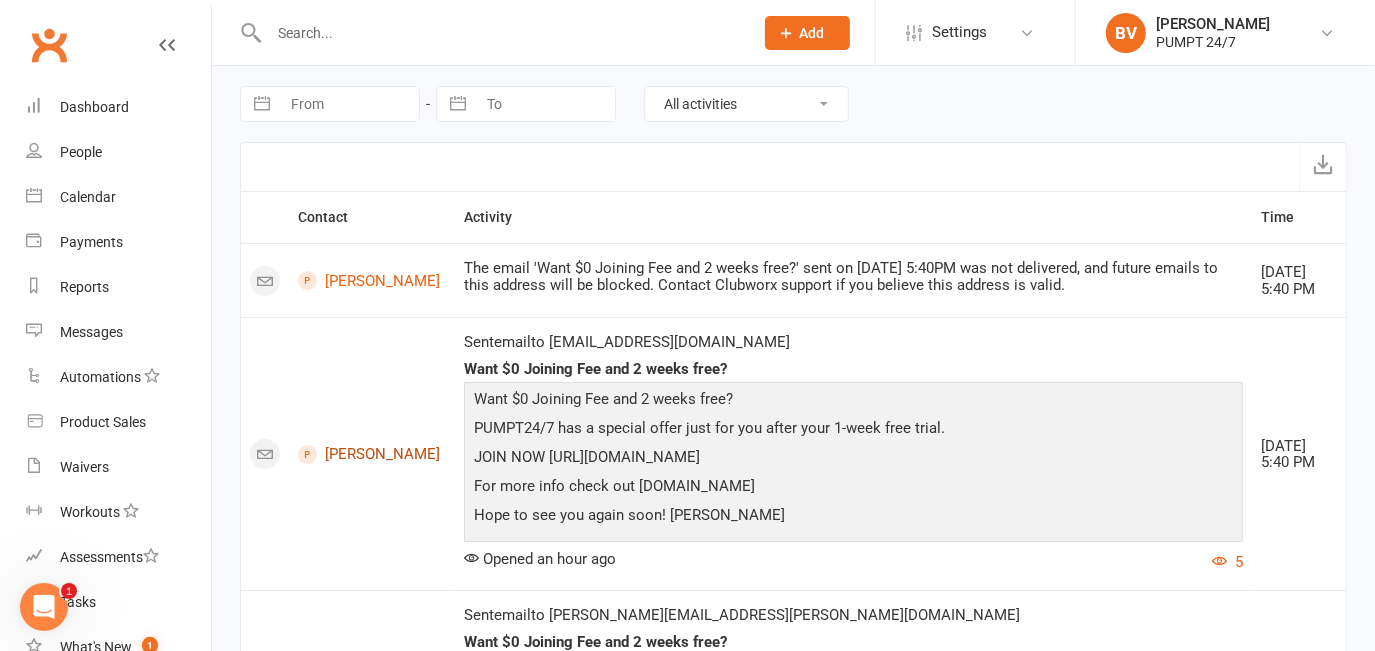 click on "[PERSON_NAME]" at bounding box center [372, 454] 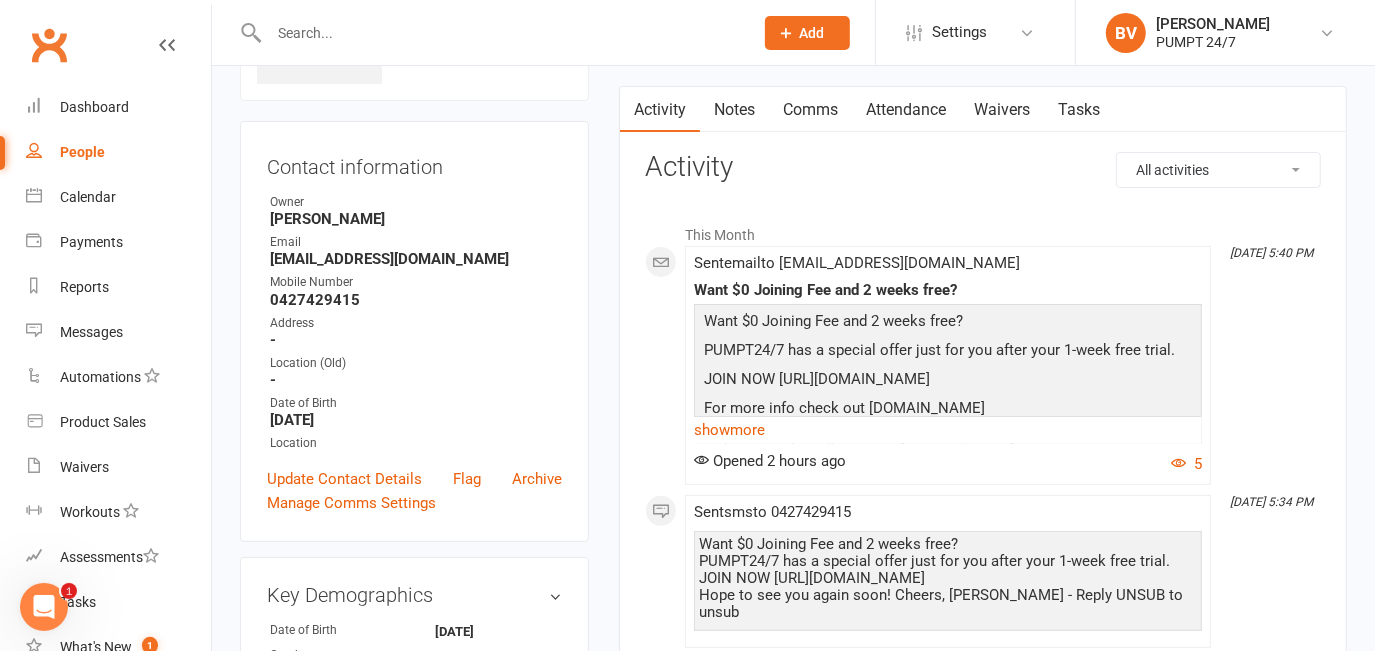 scroll, scrollTop: 0, scrollLeft: 0, axis: both 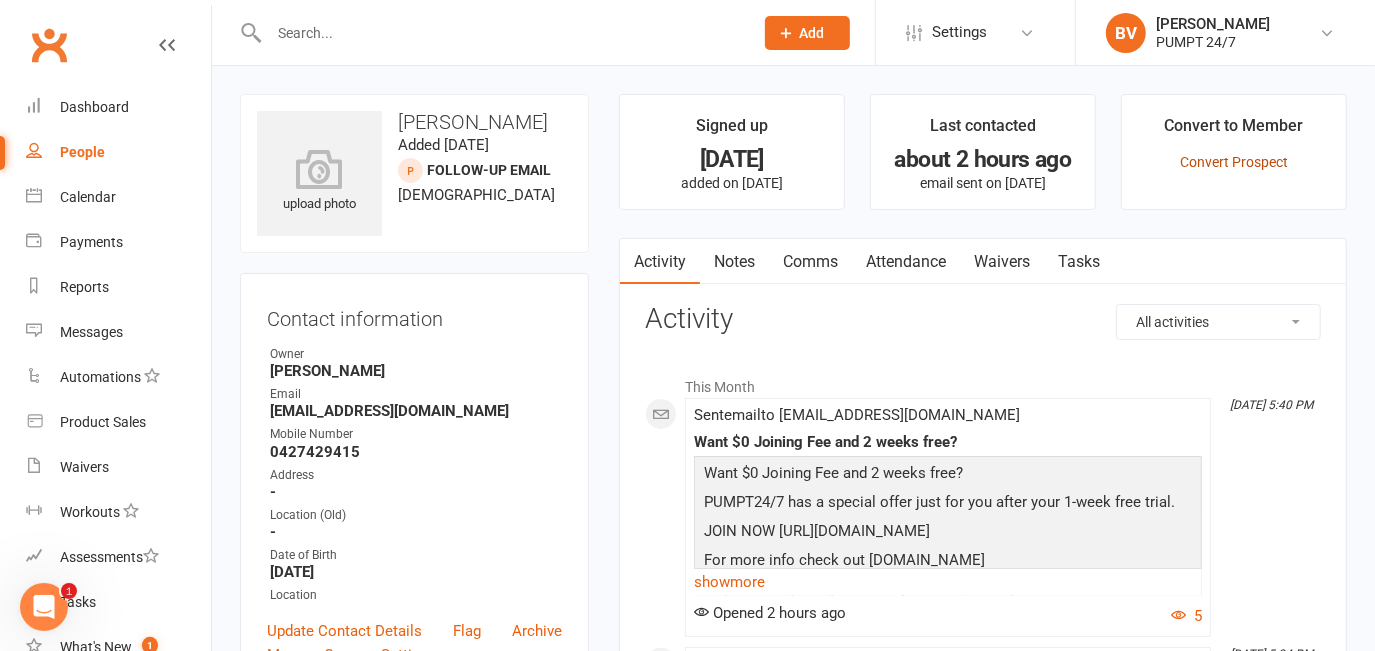 click on "Convert Prospect" at bounding box center [1234, 162] 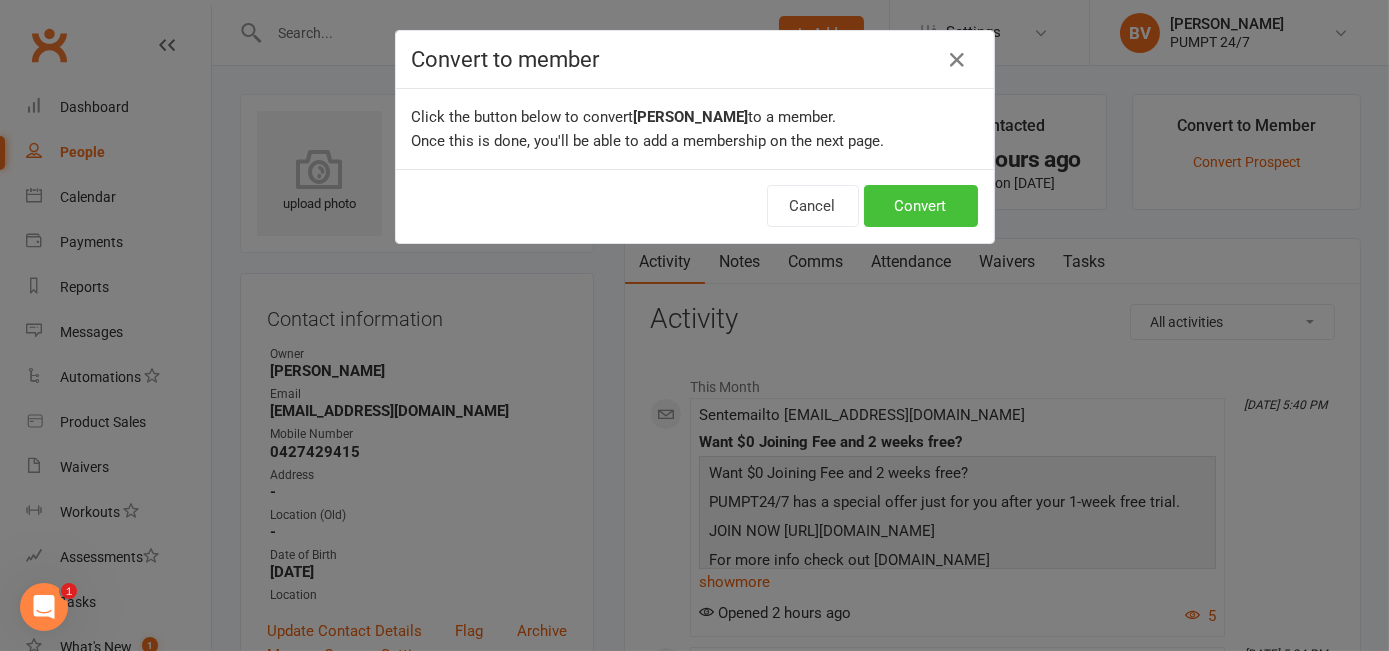 click on "Convert" at bounding box center (921, 206) 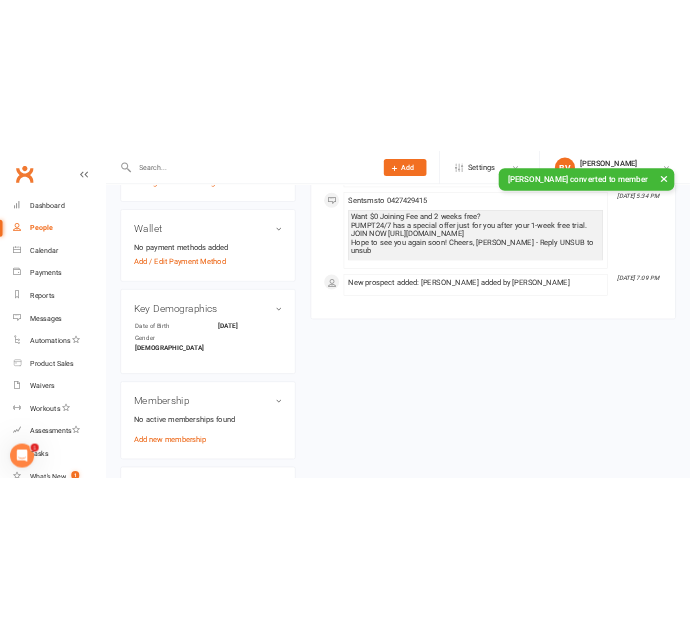 scroll, scrollTop: 454, scrollLeft: 0, axis: vertical 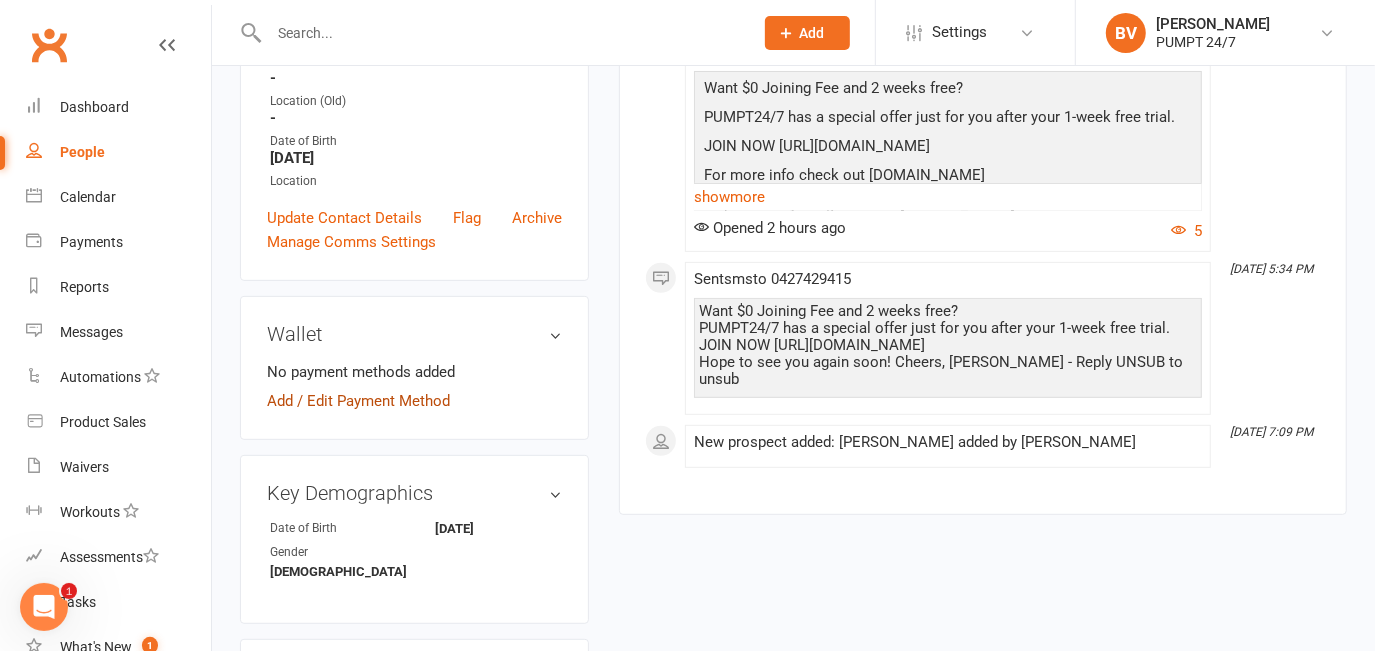 click on "Add / Edit Payment Method" at bounding box center [358, 401] 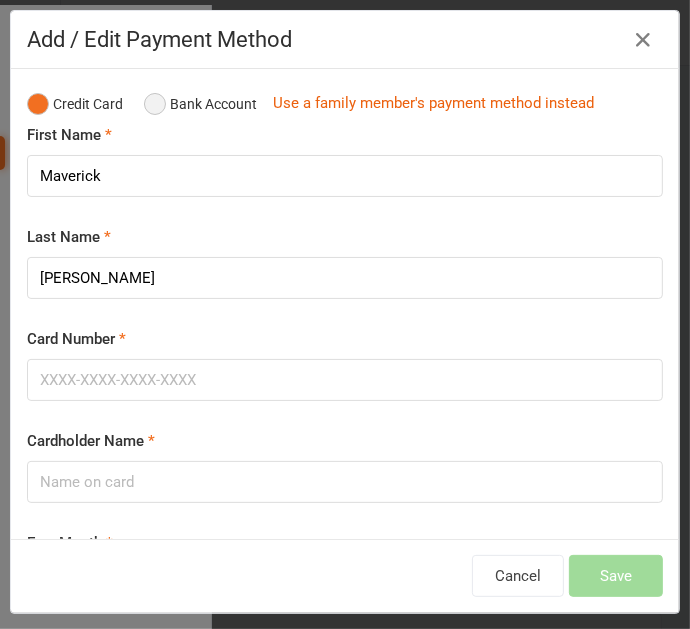 click on "Bank Account" at bounding box center (200, 104) 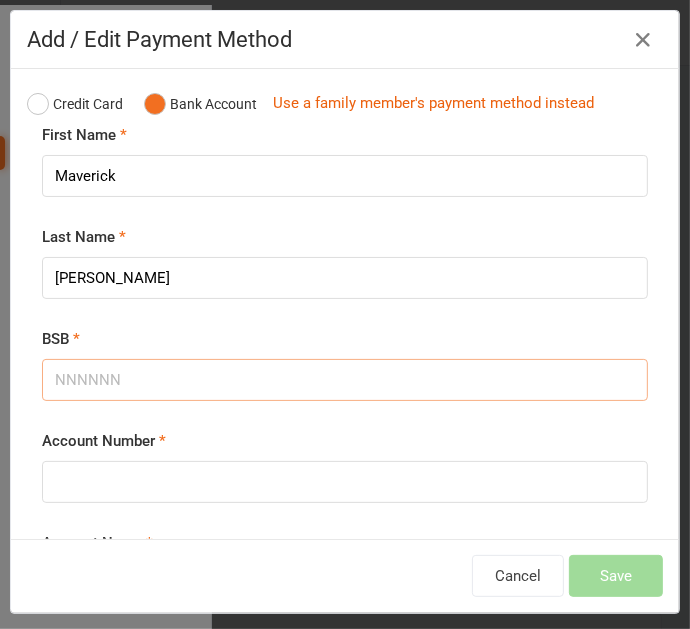click on "BSB" at bounding box center [345, 380] 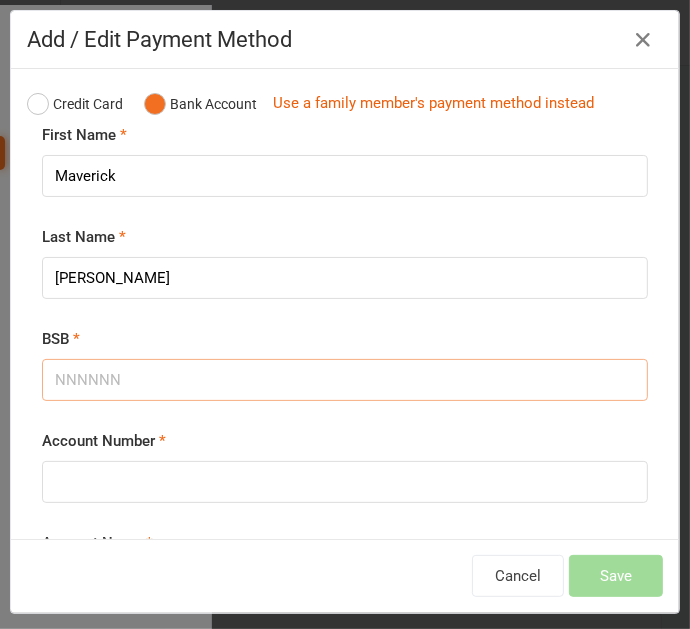 paste on "086805" 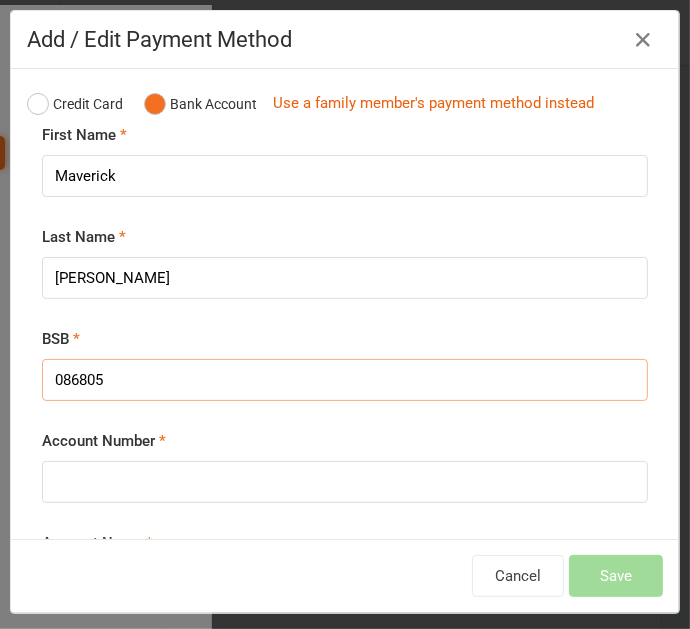 type on "086805" 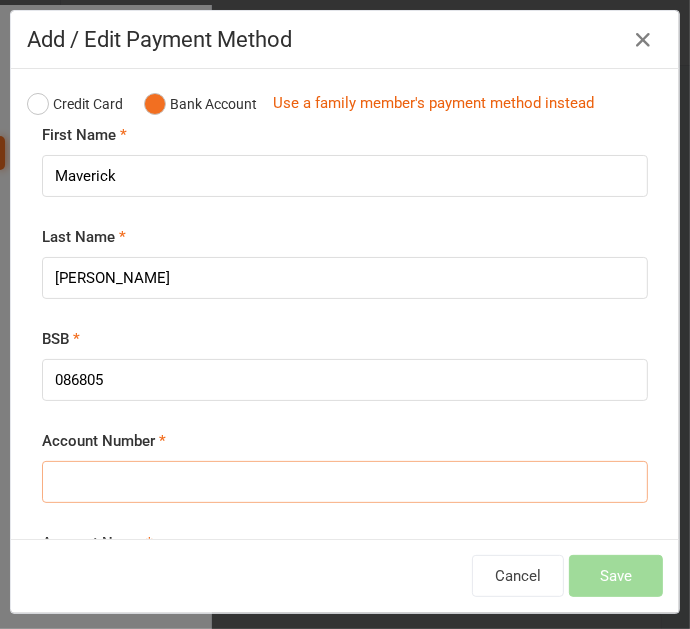 click on "Account Number" at bounding box center (345, 482) 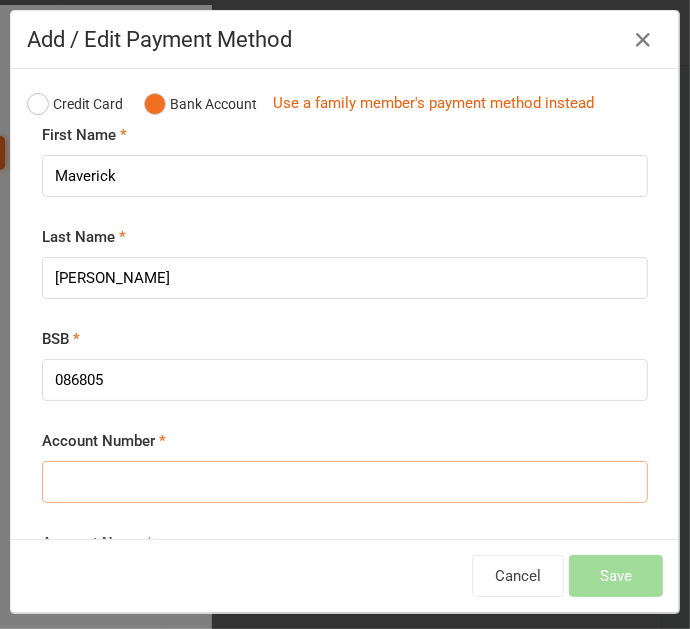 click on "Account Number" at bounding box center (345, 482) 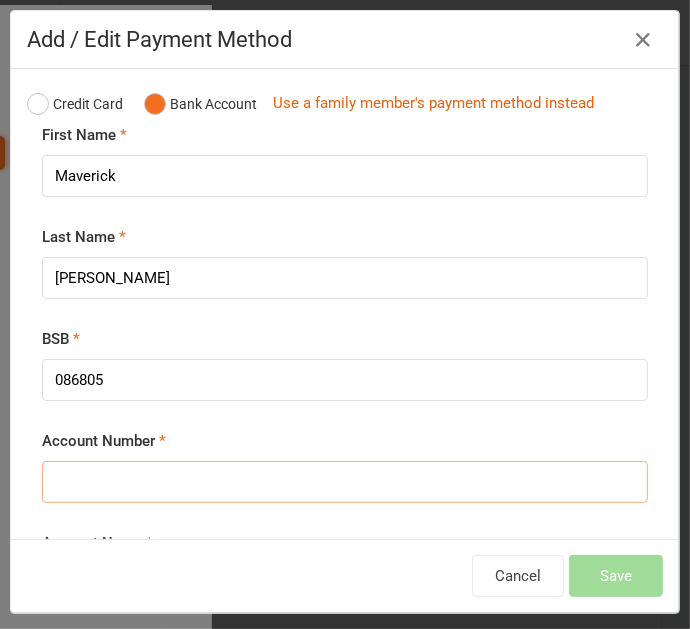 paste on "755925597" 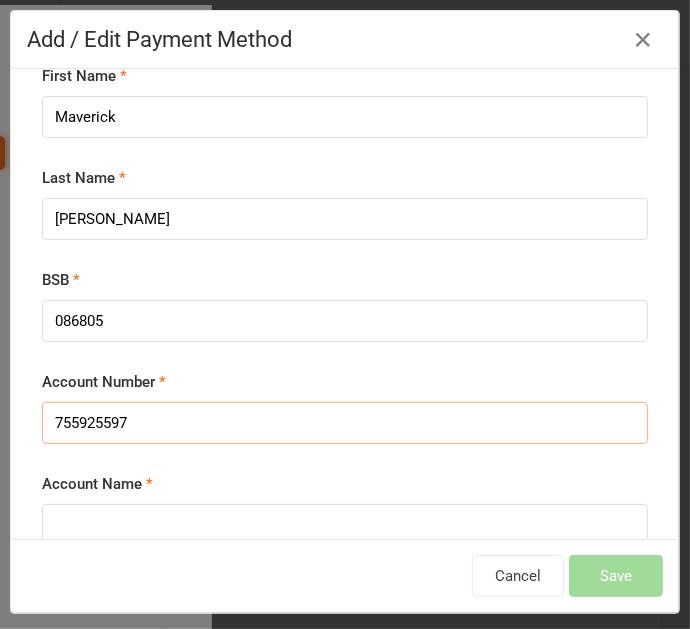 scroll, scrollTop: 107, scrollLeft: 0, axis: vertical 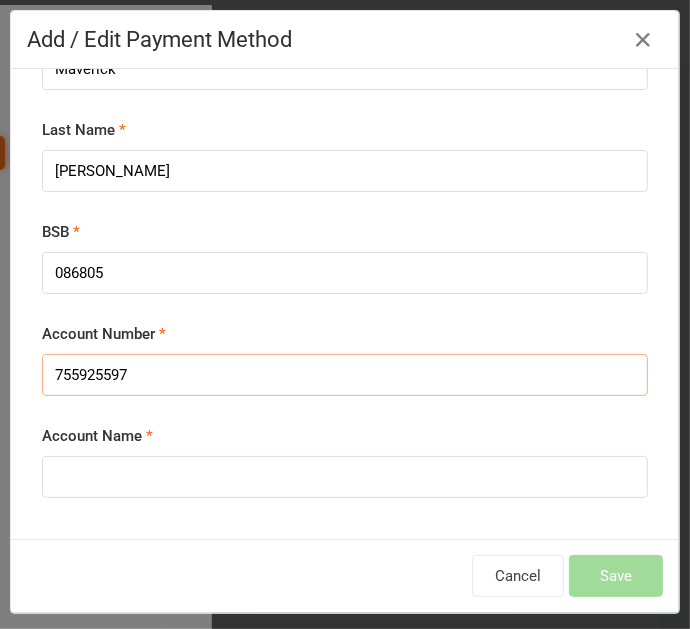 type on "755925597" 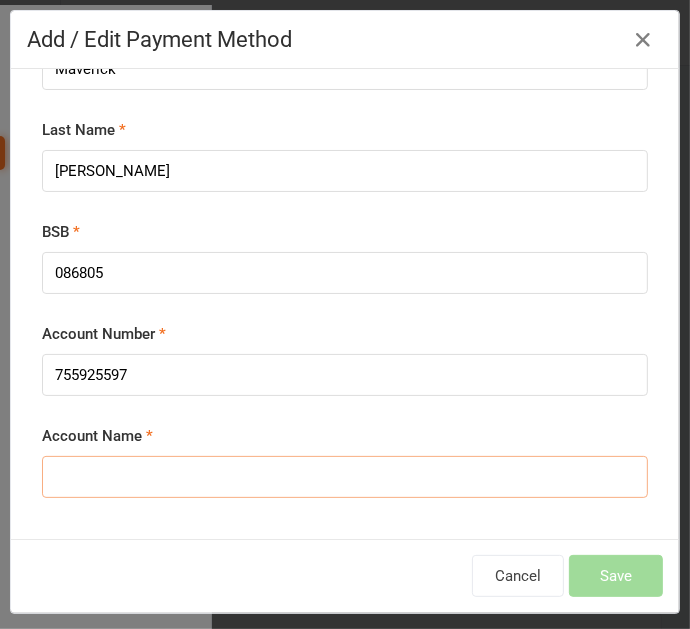 drag, startPoint x: 70, startPoint y: 475, endPoint x: 0, endPoint y: 478, distance: 70.064255 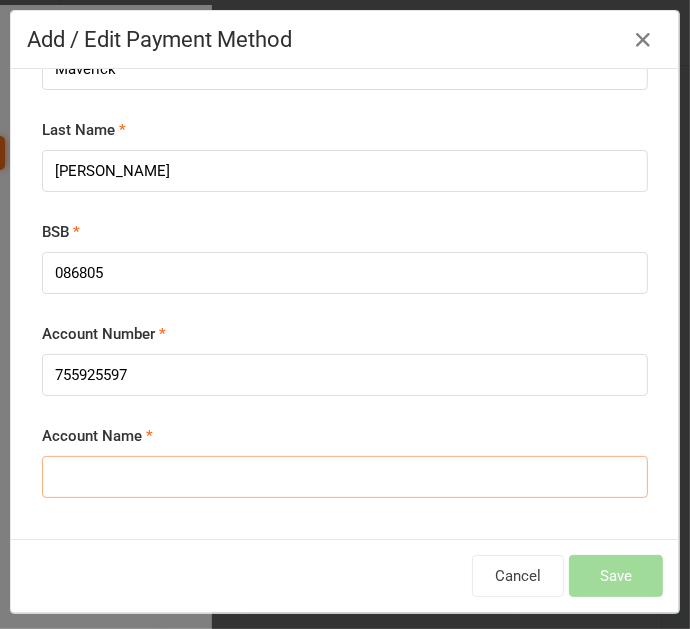 click on "Account Name" at bounding box center [345, 477] 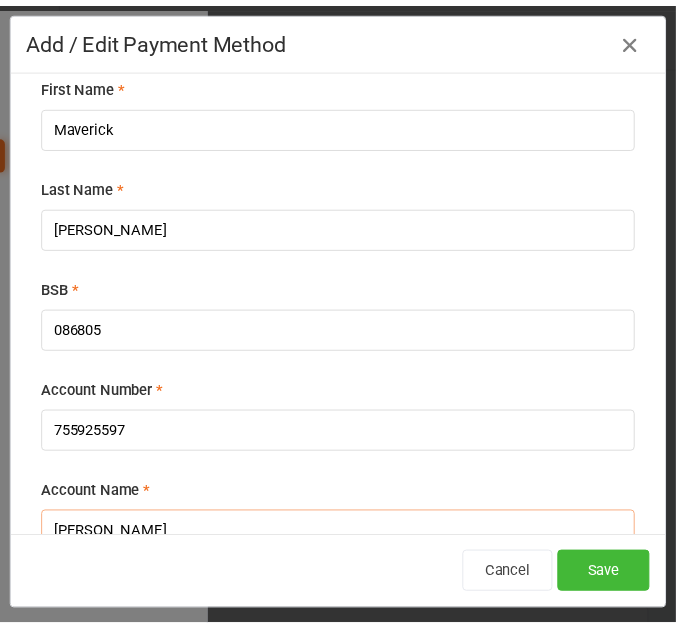 scroll, scrollTop: 0, scrollLeft: 0, axis: both 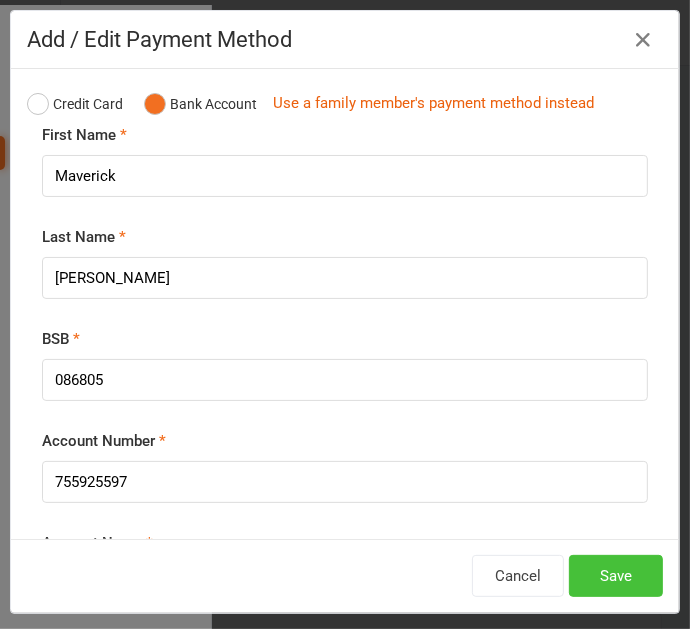 type on "[PERSON_NAME]" 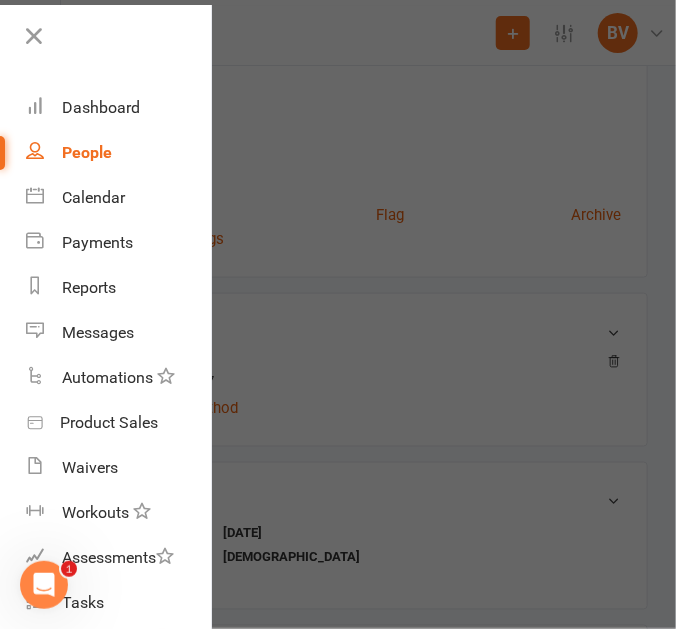 click at bounding box center [338, 314] 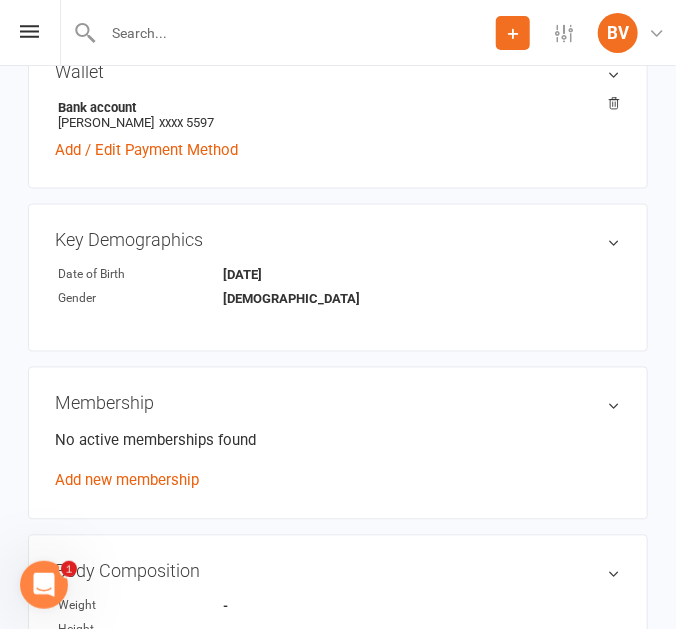scroll, scrollTop: 818, scrollLeft: 0, axis: vertical 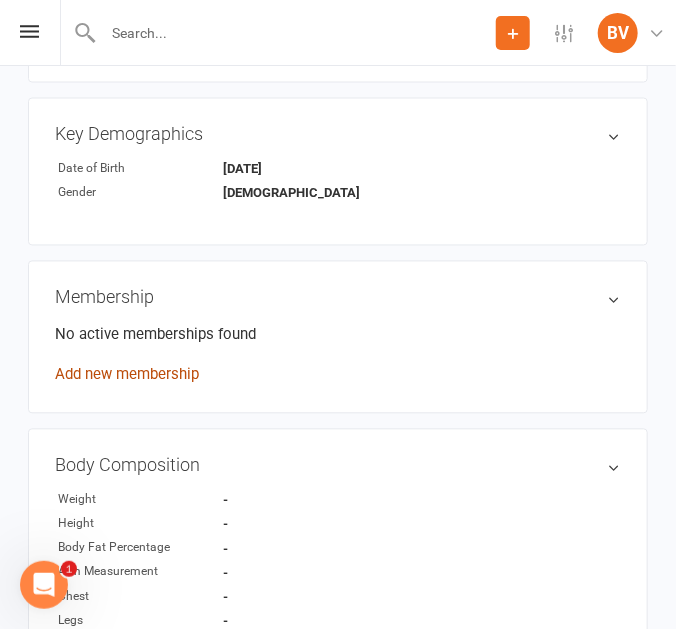 click on "Add new membership" at bounding box center [127, 375] 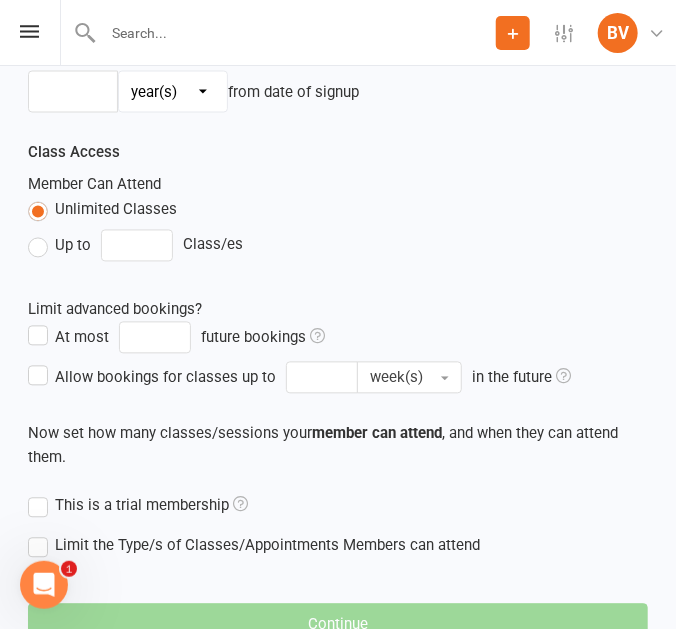 scroll, scrollTop: 0, scrollLeft: 0, axis: both 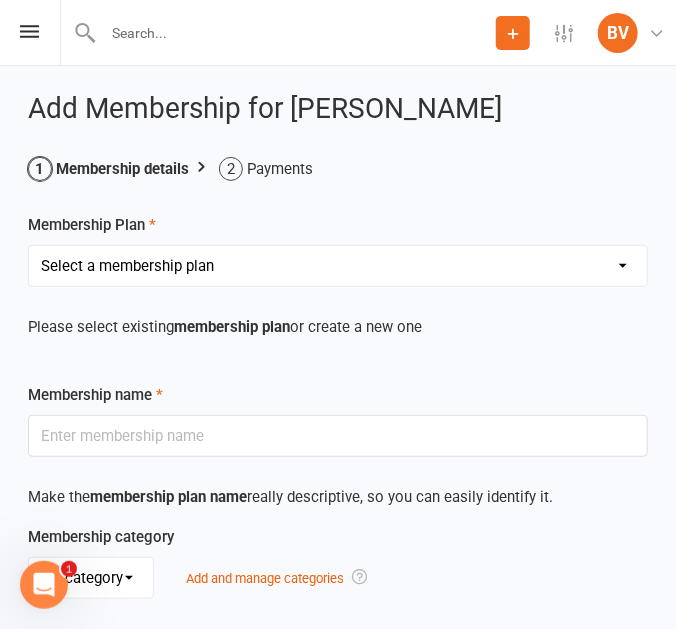 click on "Select a membership plan Create new Membership Plan Prepaid Membership [PERSON_NAME] RENT TEAM TRAINING $70 weekly membership TEAM TRAINING $140 fortnightly P4P MEMBERSHIP WEEKLY GENERAL MEMBERSHIP $17 WEEKLY FIFO MEMBERSHIP $12 WEEKLY MEMBERSHIP PLUS SIGN UP $40 $17 week WEEKLY JUNIOR & MEMBER PLAN $22 LOCKER PRE PAID $150 (12 months) LOCKER WEEKLY PAYMENT $3.50 Self care room JUNIOR ADD ON $10 WEEKLY (with guardian access only) ONE OFF PAYMENT TRAIN HEROIC $20 ADD ON Creche 1 child $10 weekly add on Creche 2 or more children $15 weekly addon WEEKLY CONCESSION MEMBERSHIP $15 ONLINE TRAINING ACCOUNTABILITY COUCHING PT RENT PT SESSIONS ADD ON WEEKLY" at bounding box center [338, 266] 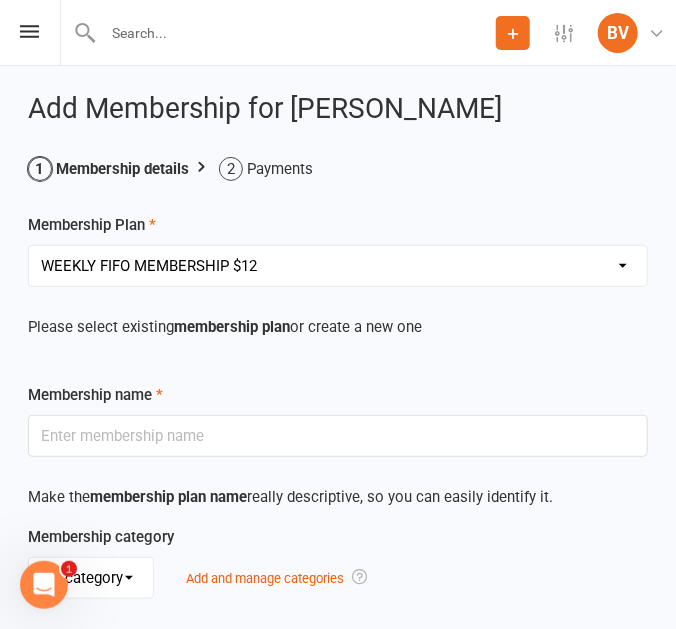 click on "Select a membership plan Create new Membership Plan Prepaid Membership [PERSON_NAME] RENT TEAM TRAINING $70 weekly membership TEAM TRAINING $140 fortnightly P4P MEMBERSHIP WEEKLY GENERAL MEMBERSHIP $17 WEEKLY FIFO MEMBERSHIP $12 WEEKLY MEMBERSHIP PLUS SIGN UP $40 $17 week WEEKLY JUNIOR & MEMBER PLAN $22 LOCKER PRE PAID $150 (12 months) LOCKER WEEKLY PAYMENT $3.50 Self care room JUNIOR ADD ON $10 WEEKLY (with guardian access only) ONE OFF PAYMENT TRAIN HEROIC $20 ADD ON Creche 1 child $10 weekly add on Creche 2 or more children $15 weekly addon WEEKLY CONCESSION MEMBERSHIP $15 ONLINE TRAINING ACCOUNTABILITY COUCHING PT RENT PT SESSIONS ADD ON WEEKLY" at bounding box center (338, 266) 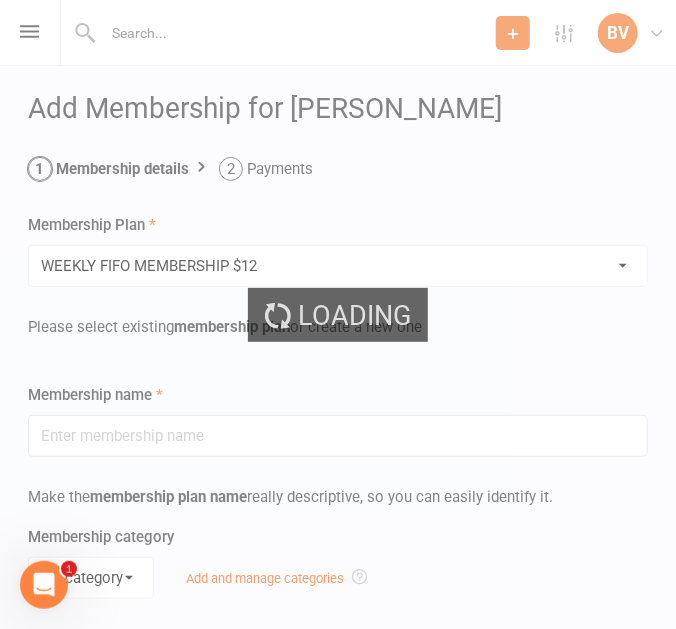 type on "WEEKLY FIFO MEMBERSHIP $12" 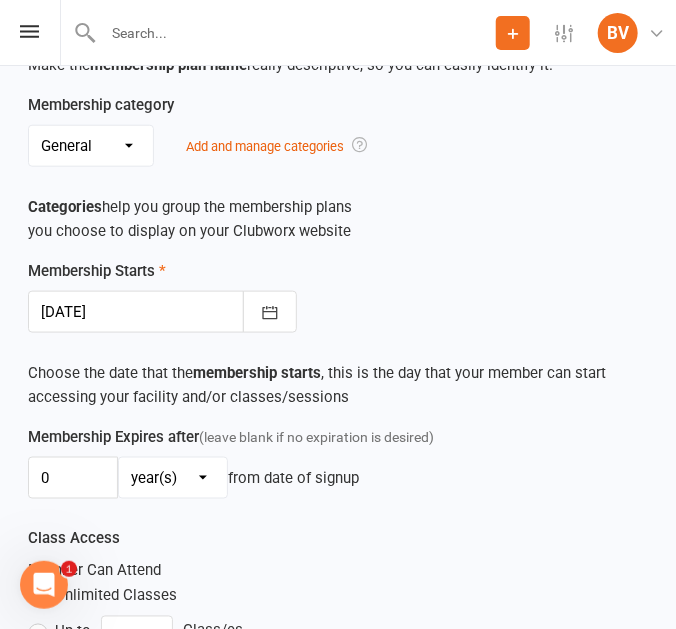 scroll, scrollTop: 363, scrollLeft: 0, axis: vertical 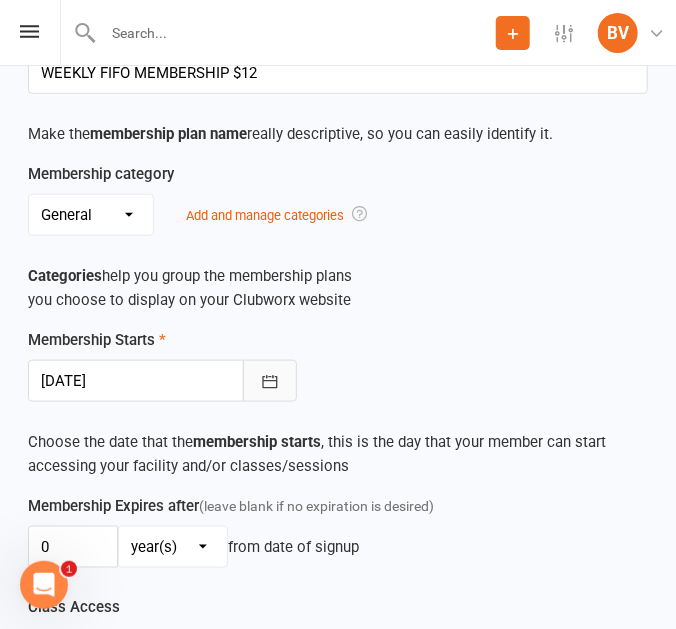 click 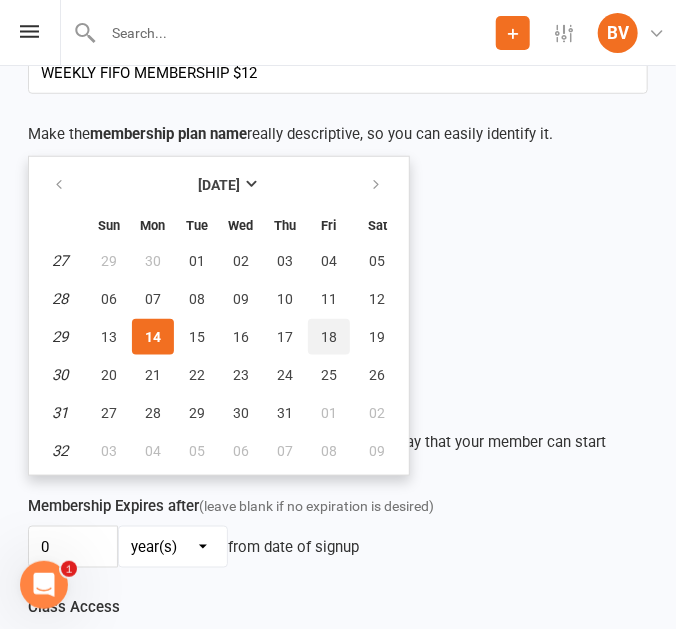 click on "18" at bounding box center (329, 337) 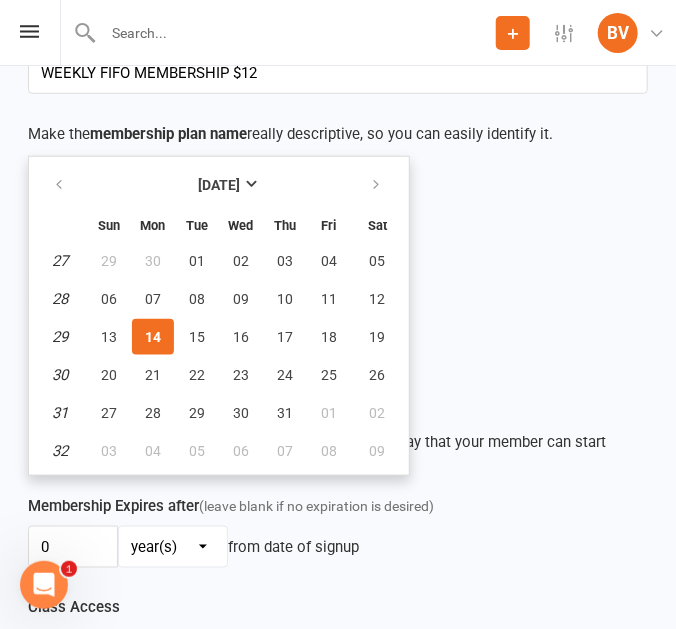 type on "[DATE]" 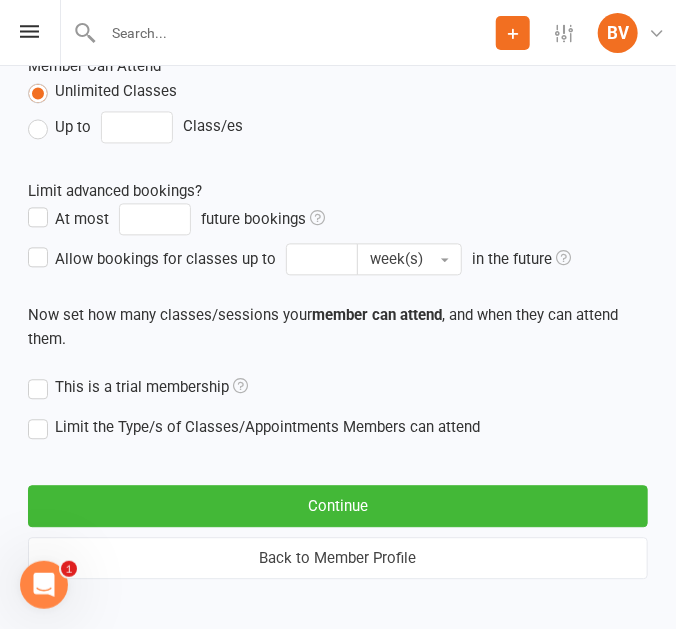 scroll, scrollTop: 945, scrollLeft: 0, axis: vertical 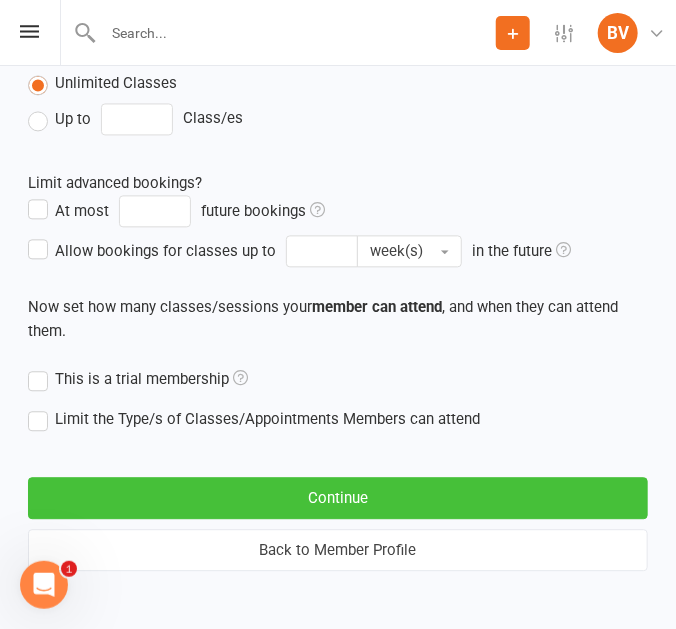 click on "Continue" at bounding box center [338, 498] 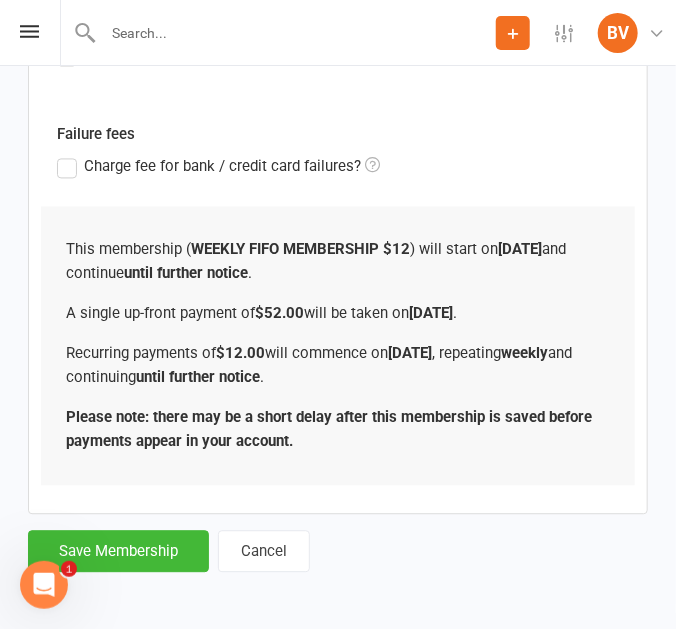 scroll, scrollTop: 913, scrollLeft: 0, axis: vertical 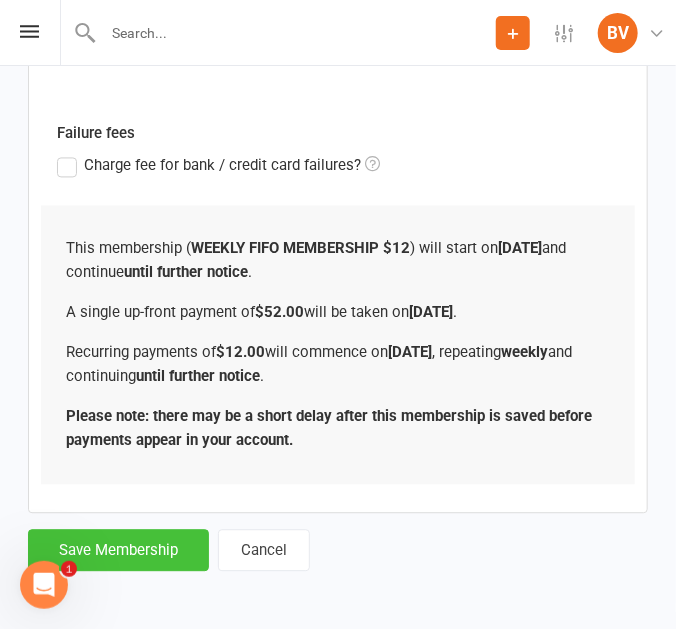 click on "Save Membership" at bounding box center (118, 551) 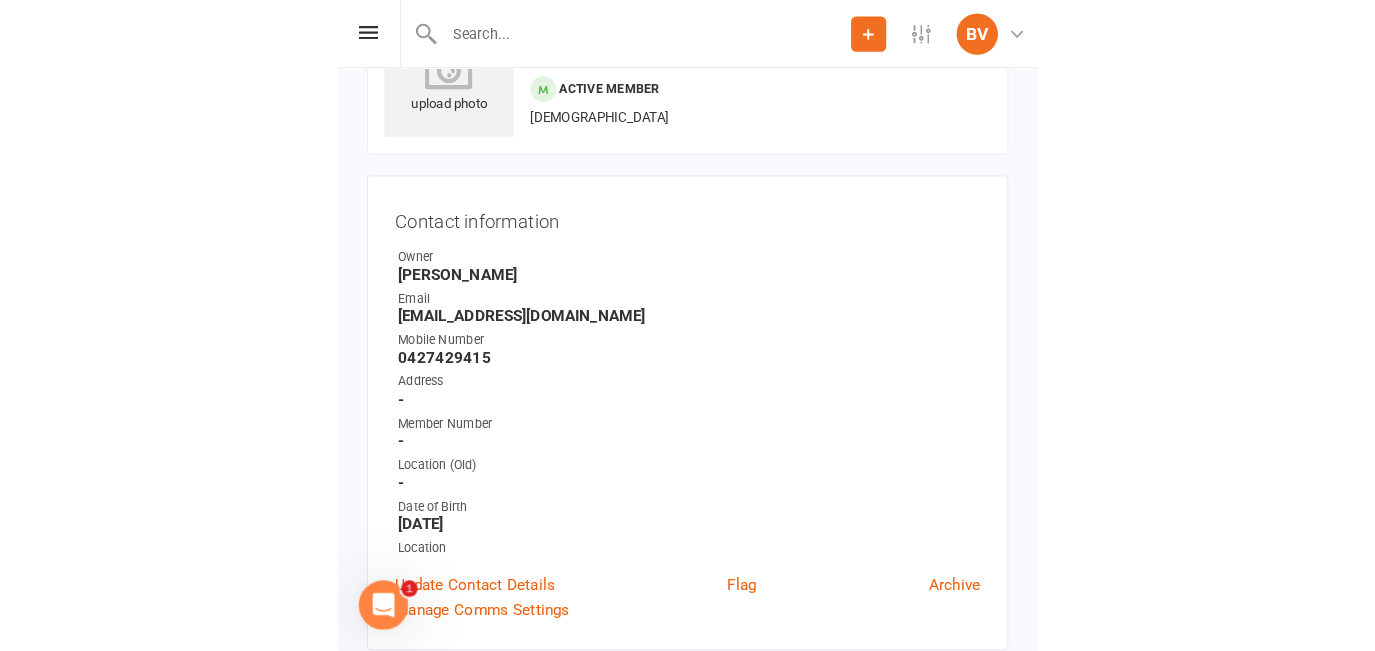 scroll, scrollTop: 0, scrollLeft: 0, axis: both 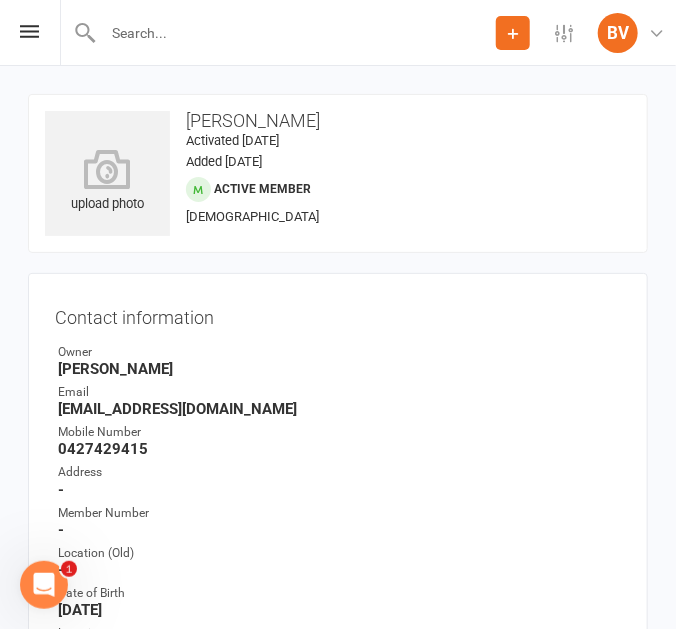 drag, startPoint x: 186, startPoint y: 119, endPoint x: 349, endPoint y: 128, distance: 163.24828 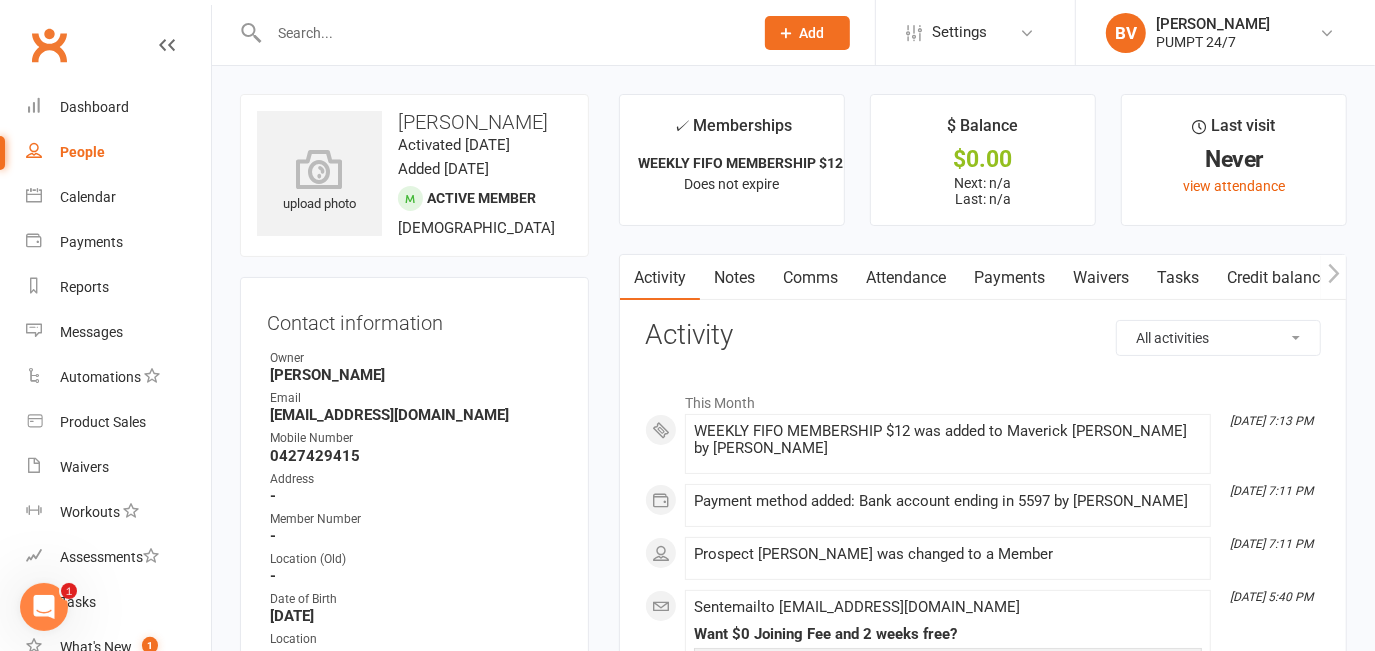 click at bounding box center [501, 33] 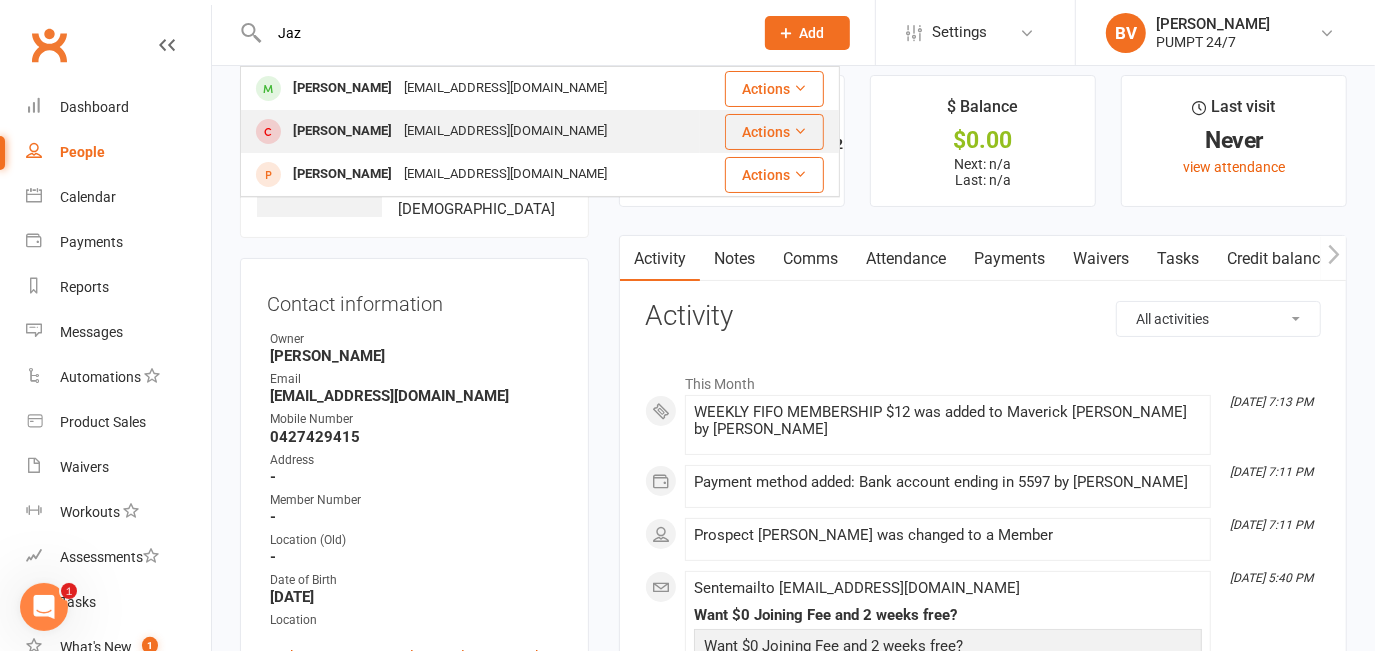 scroll, scrollTop: 0, scrollLeft: 0, axis: both 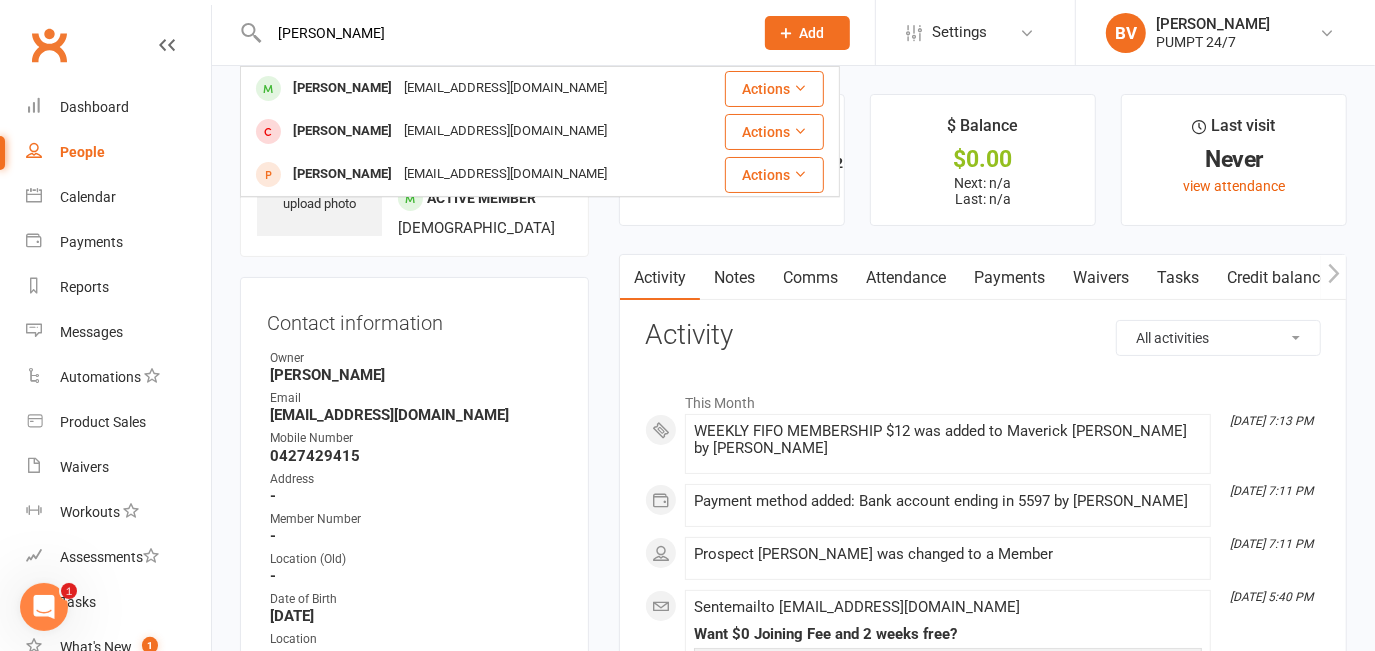 type on "J" 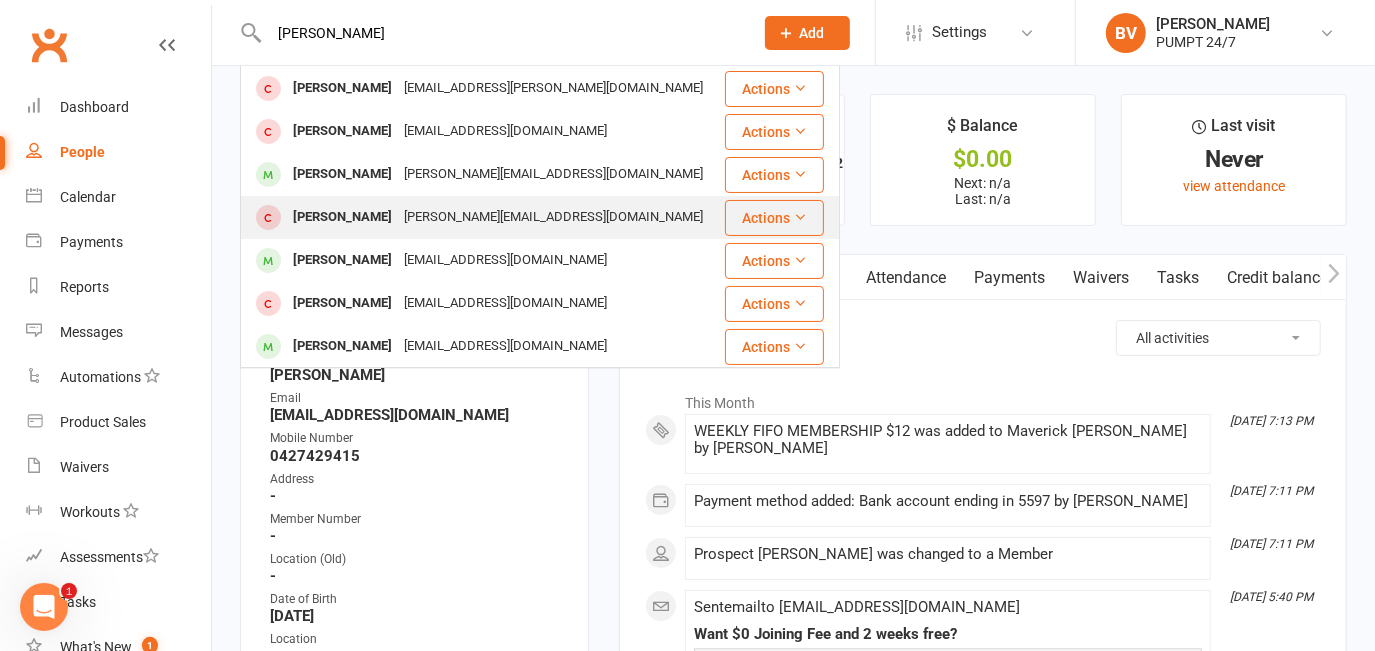 scroll, scrollTop: 0, scrollLeft: 0, axis: both 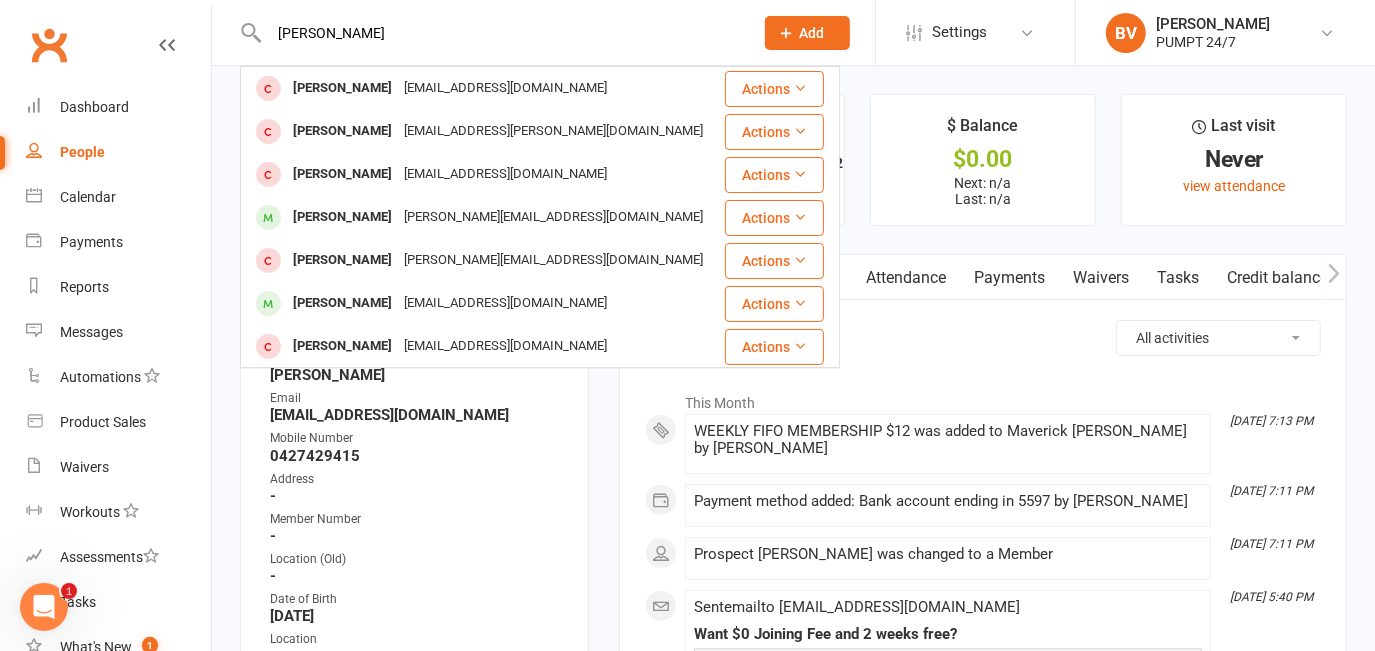 type on "J" 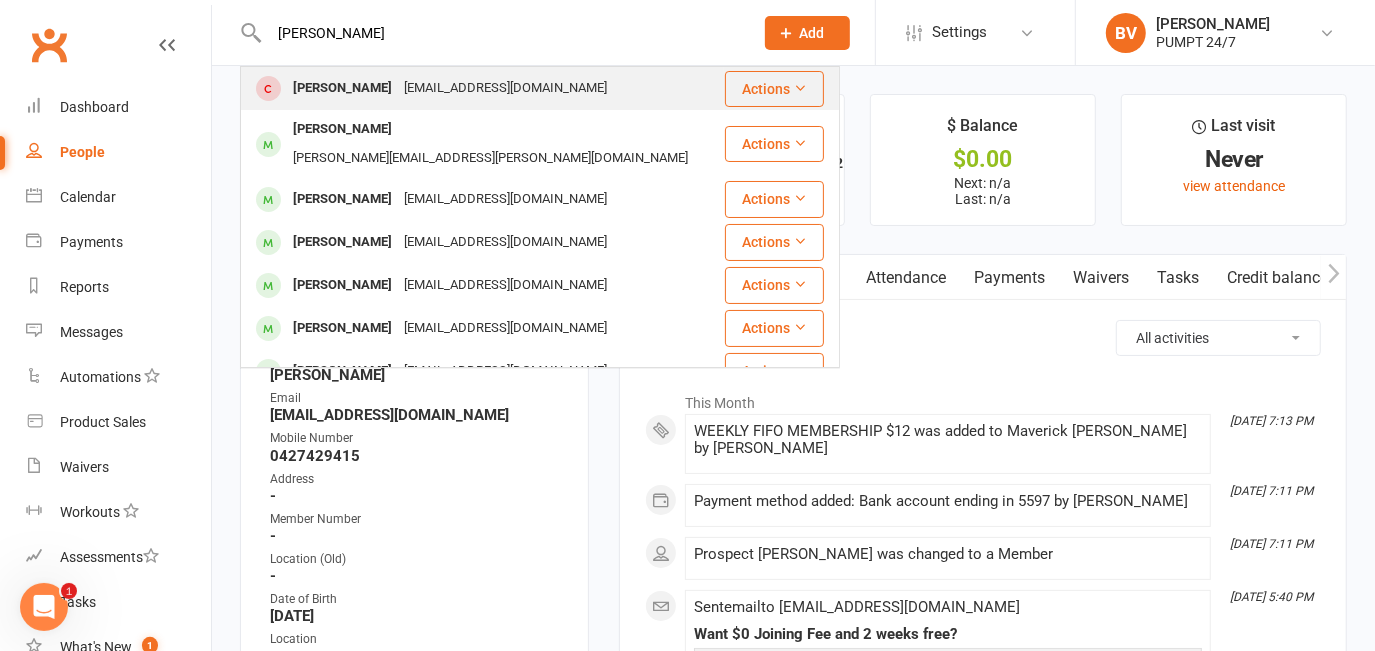 type on "[PERSON_NAME]" 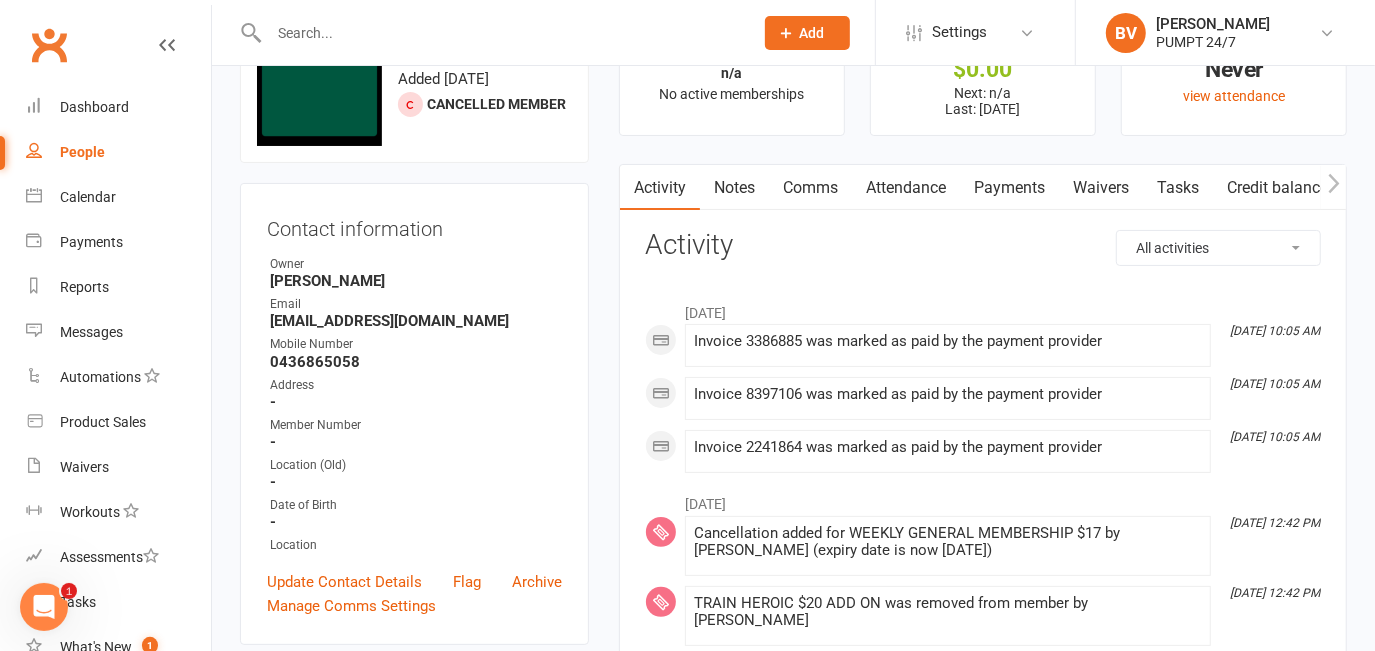 scroll, scrollTop: 0, scrollLeft: 0, axis: both 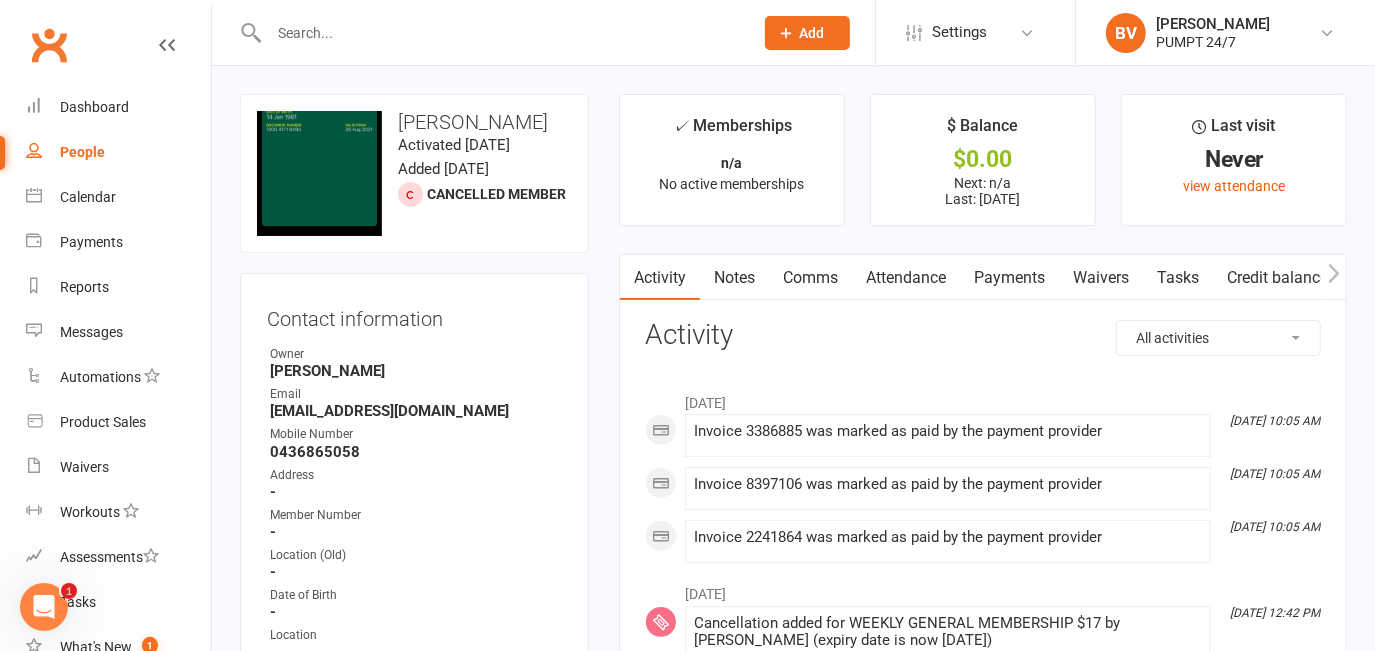 click on "Notes" at bounding box center (734, 278) 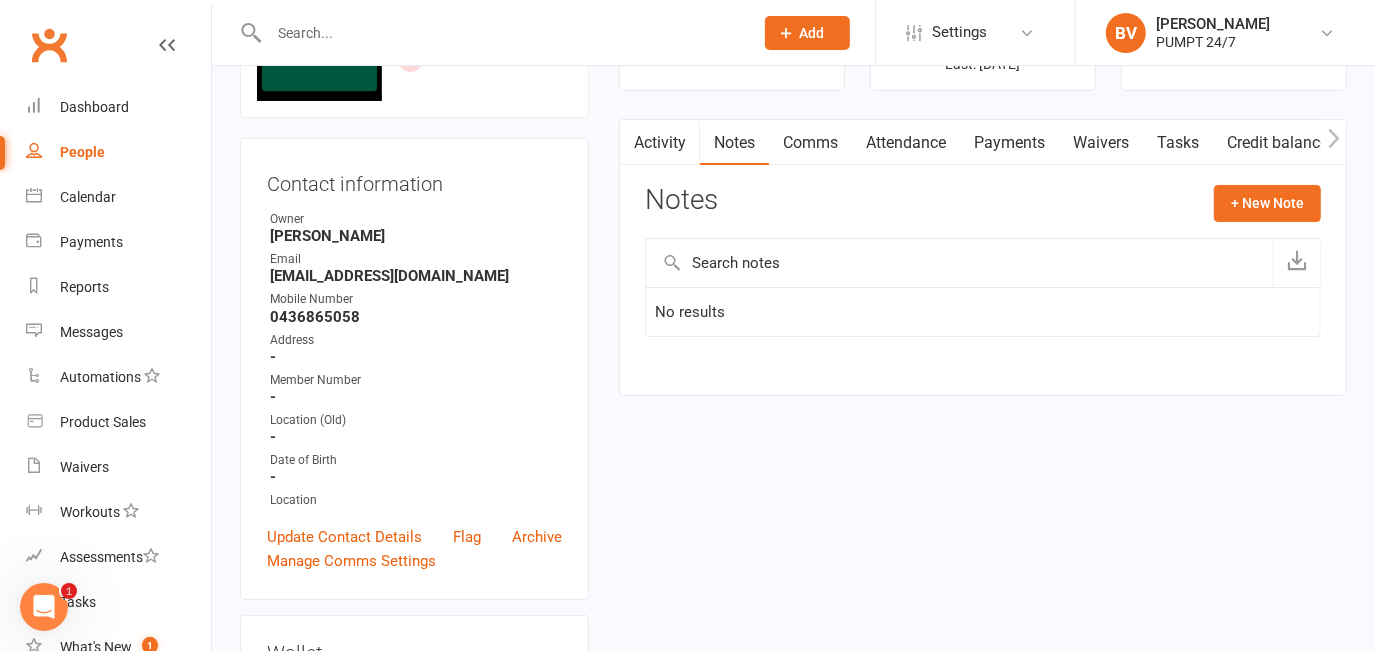 scroll, scrollTop: 0, scrollLeft: 0, axis: both 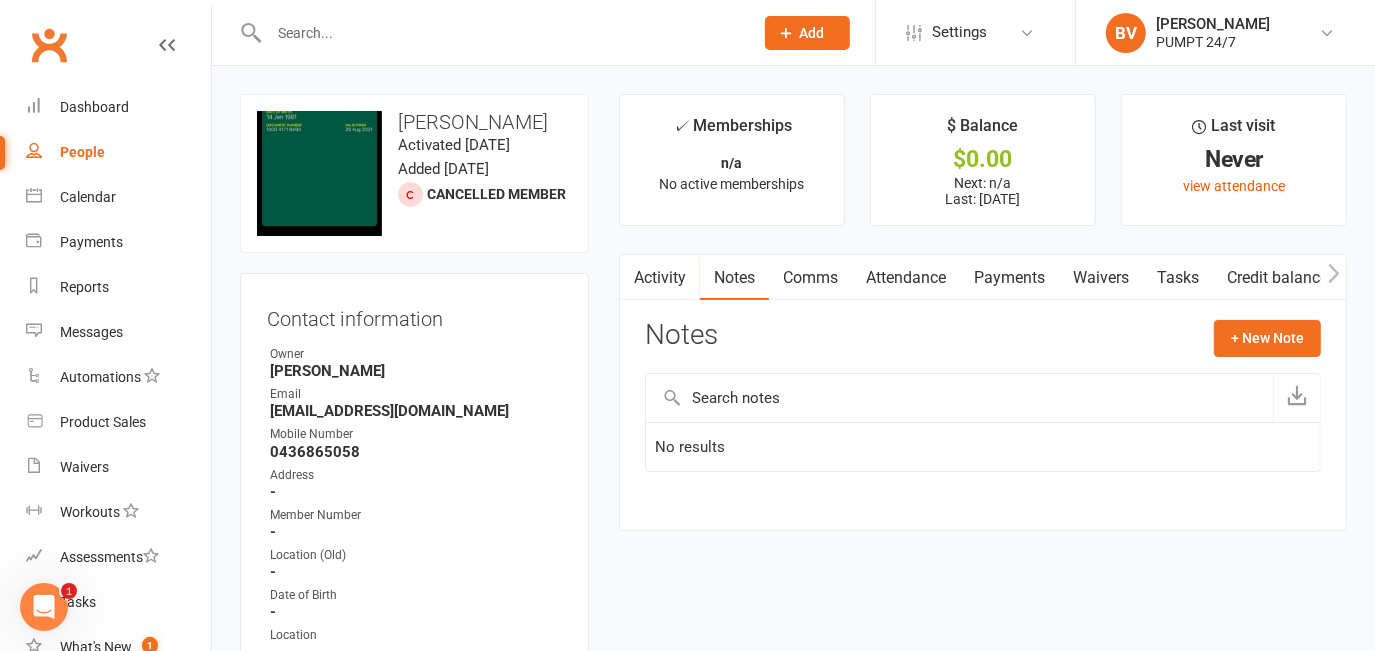 click at bounding box center (501, 33) 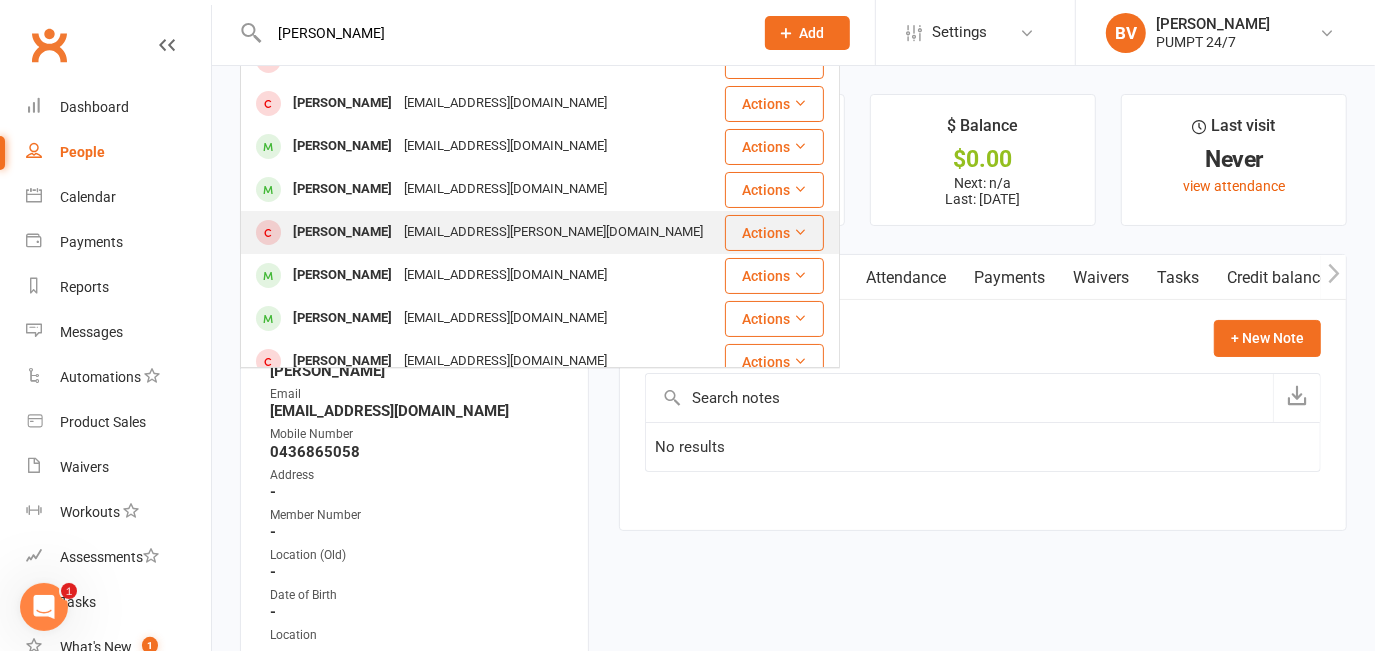 scroll, scrollTop: 43, scrollLeft: 0, axis: vertical 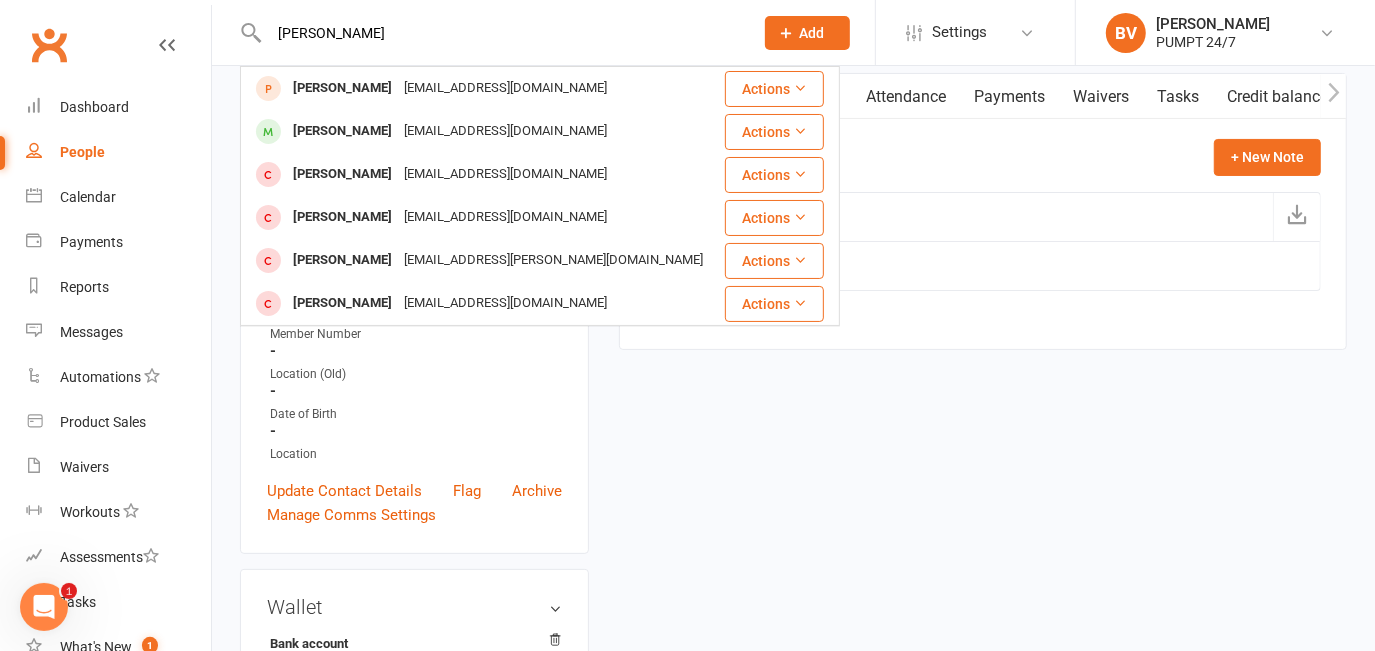 type on "[PERSON_NAME]" 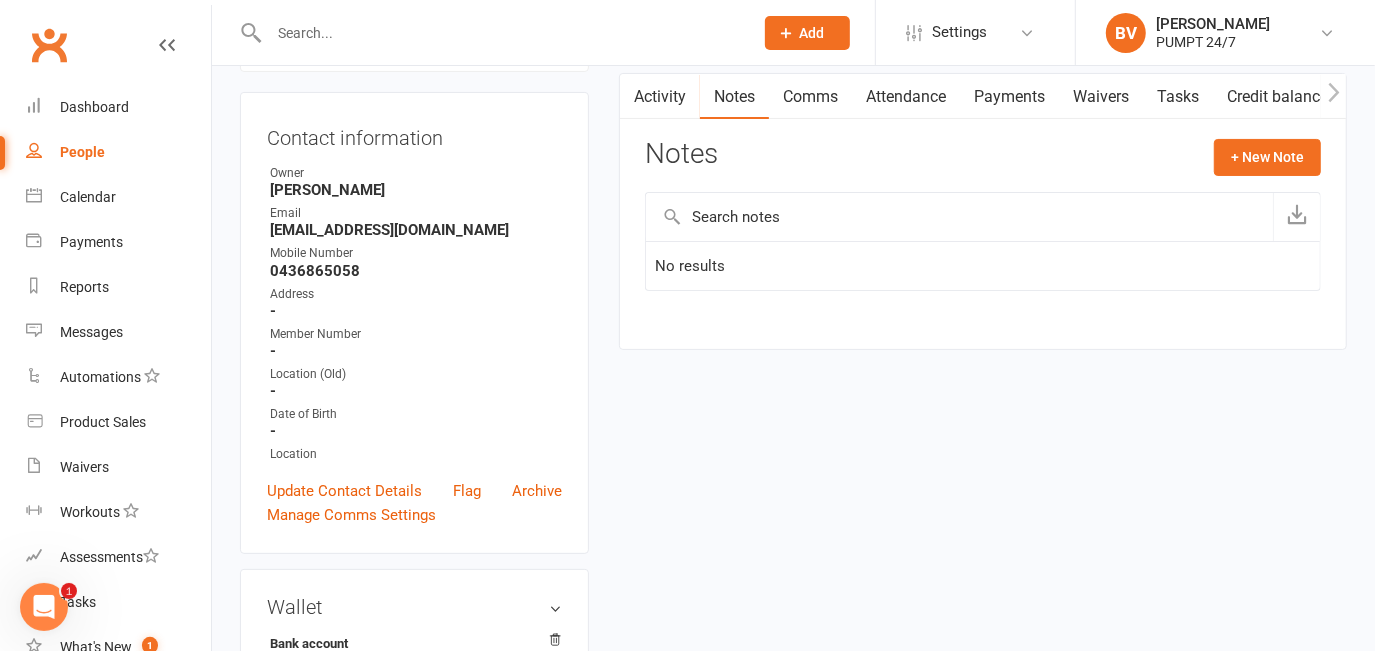 scroll, scrollTop: 0, scrollLeft: 0, axis: both 